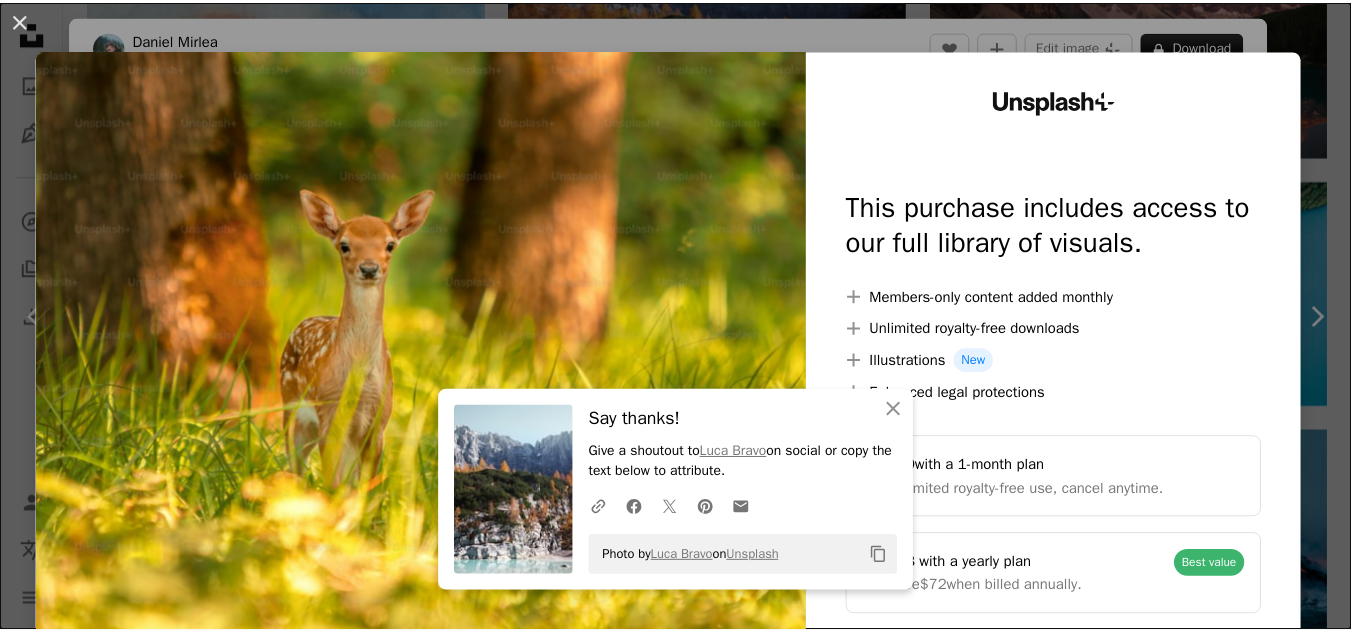 scroll, scrollTop: 1800, scrollLeft: 0, axis: vertical 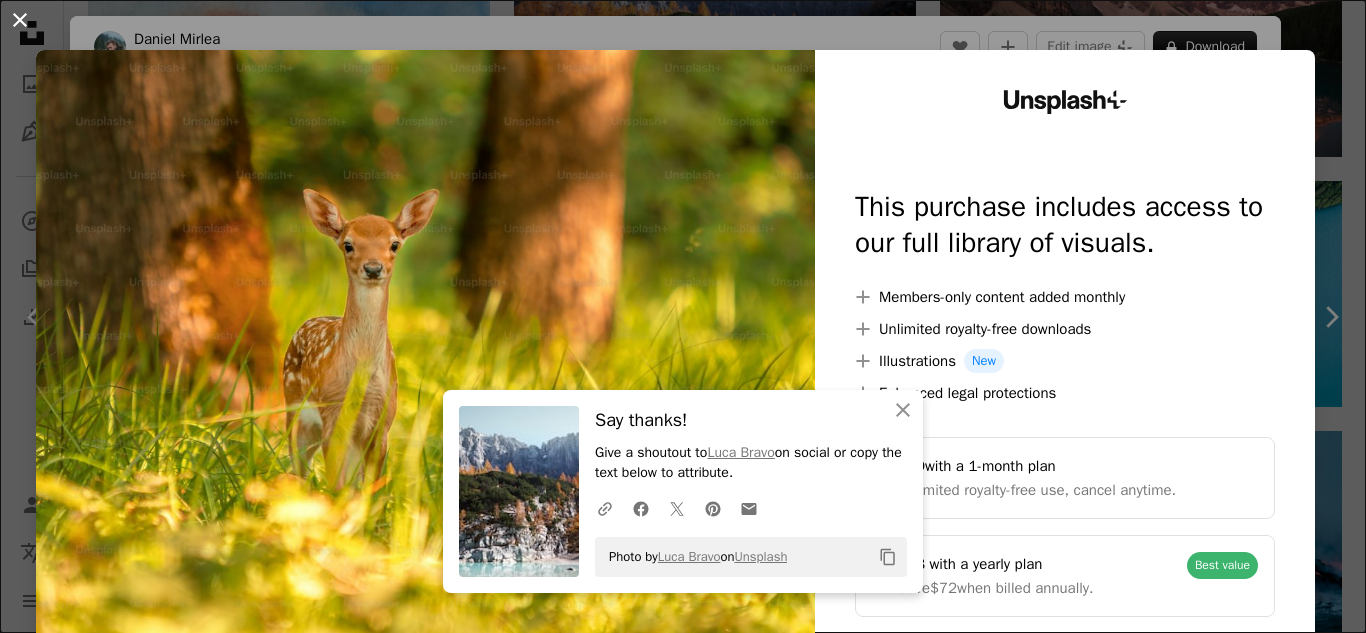 click on "An X shape" at bounding box center [20, 20] 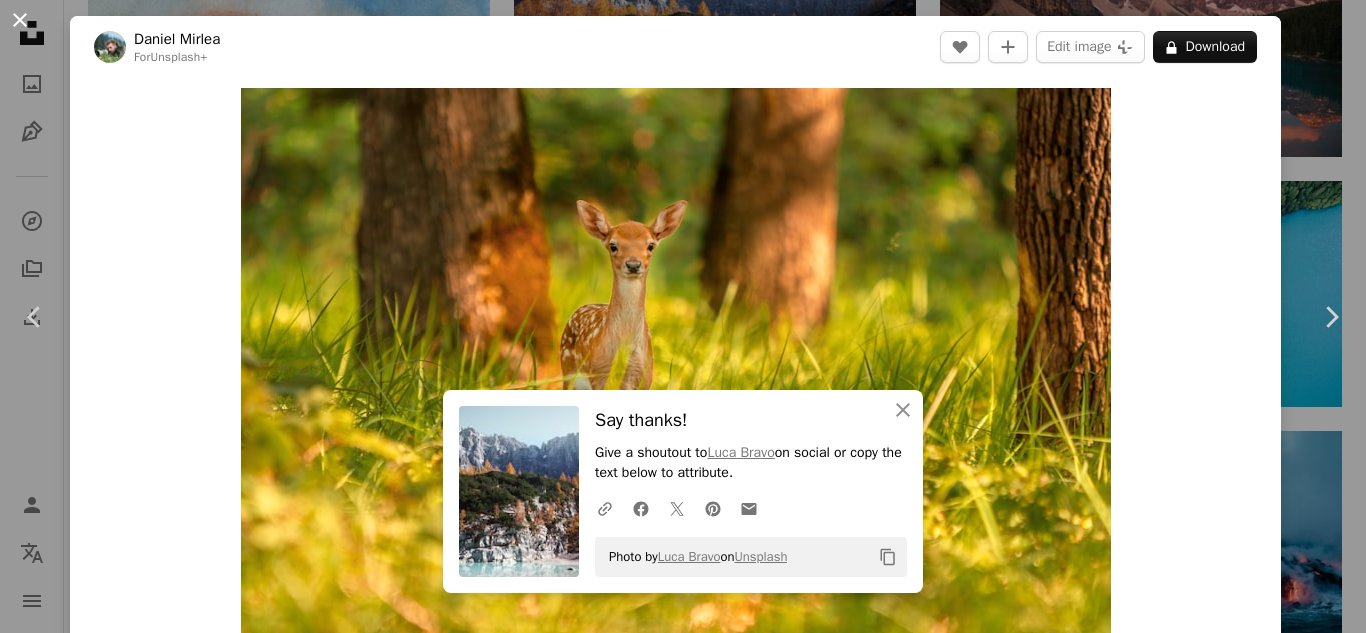 click on "An X shape" at bounding box center [20, 20] 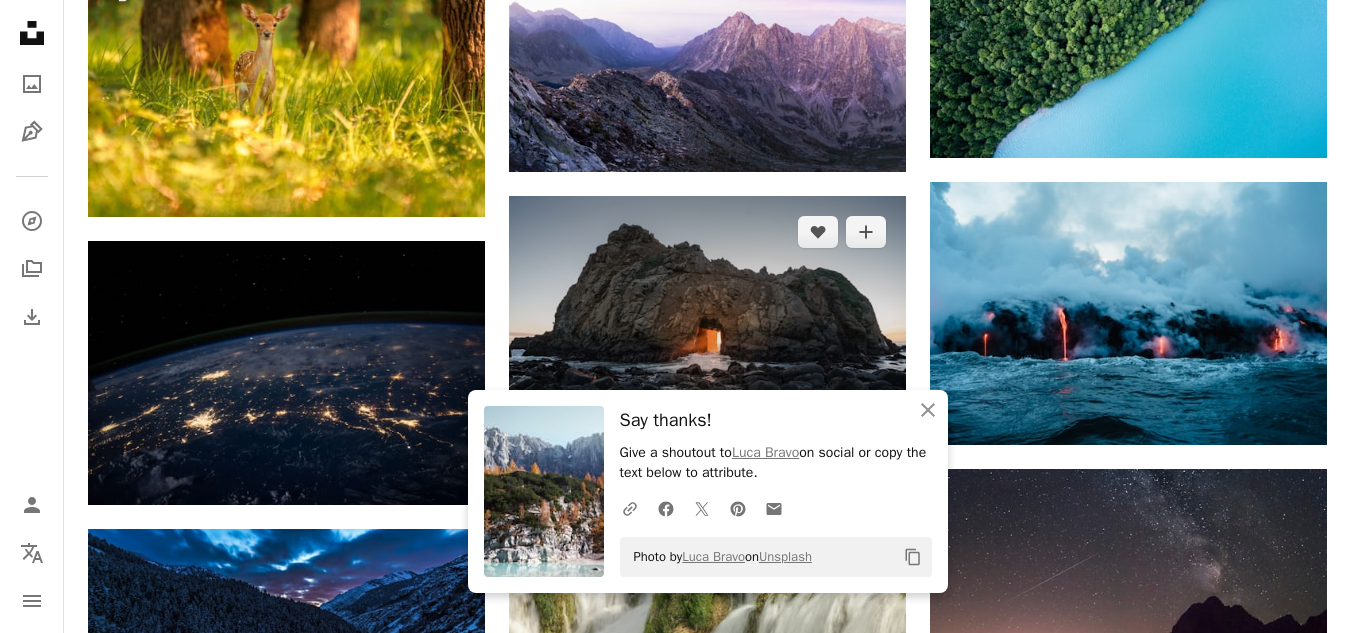 scroll, scrollTop: 2000, scrollLeft: 0, axis: vertical 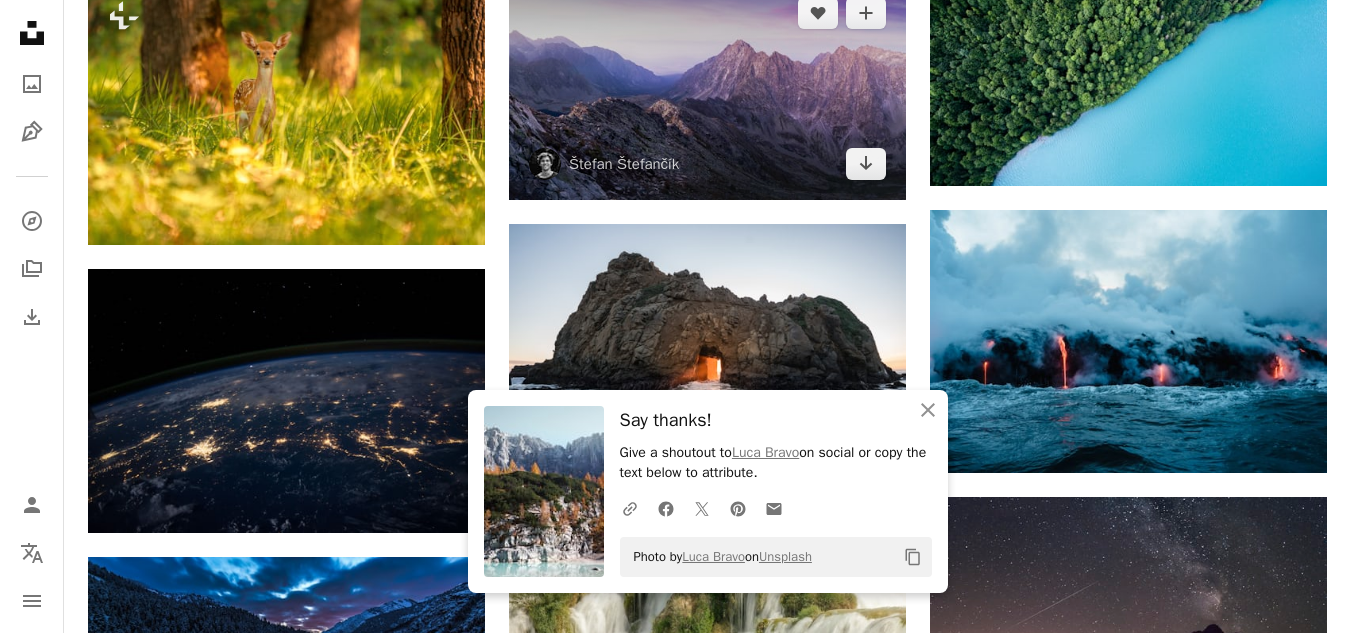 click at bounding box center (707, 88) 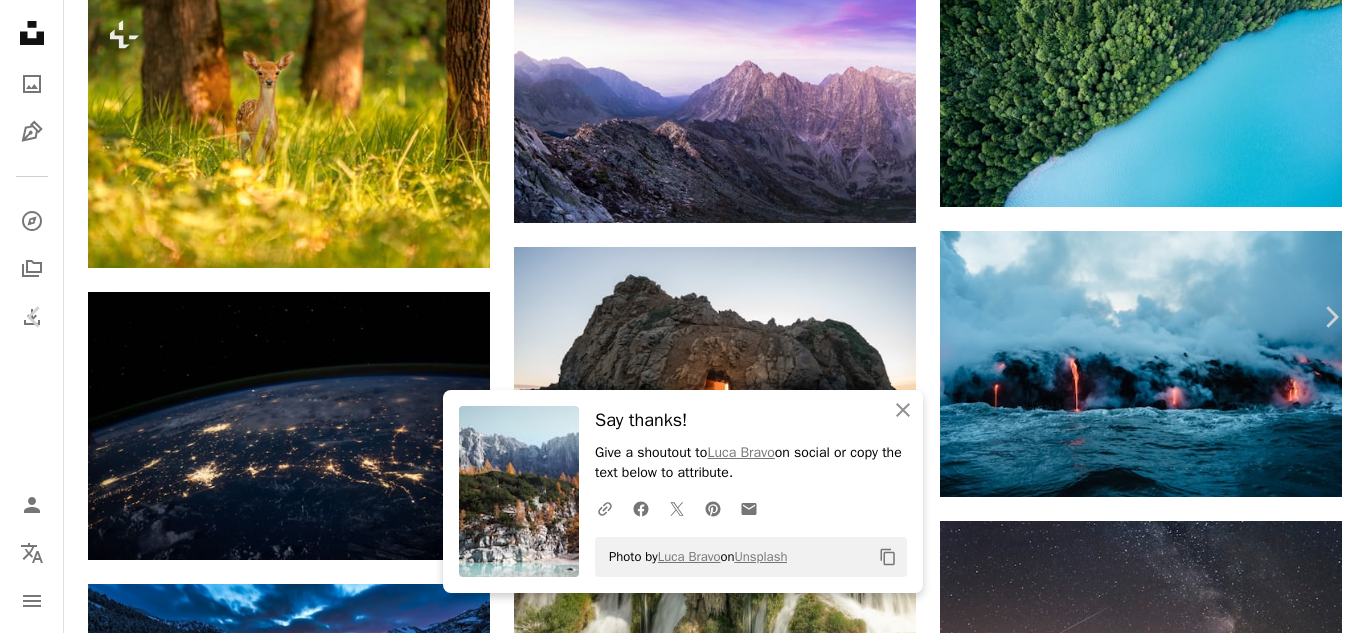 click on "Download free" at bounding box center [1167, 3727] 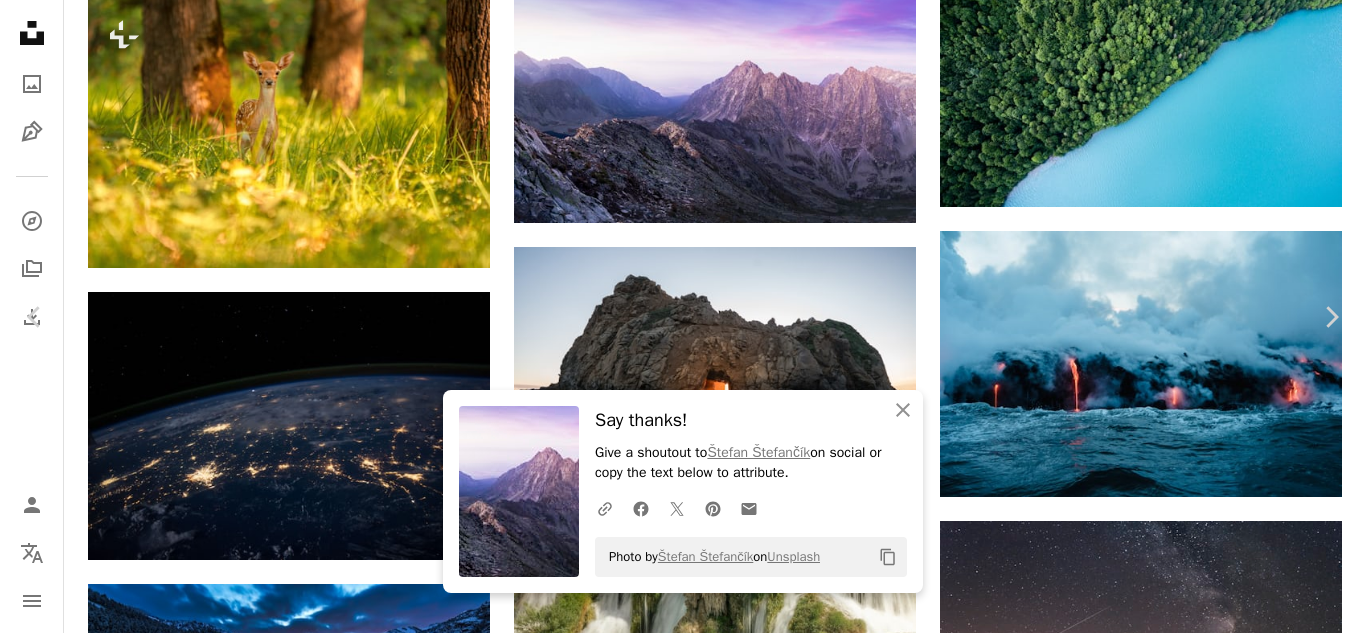 click on "An X shape" at bounding box center [20, 20] 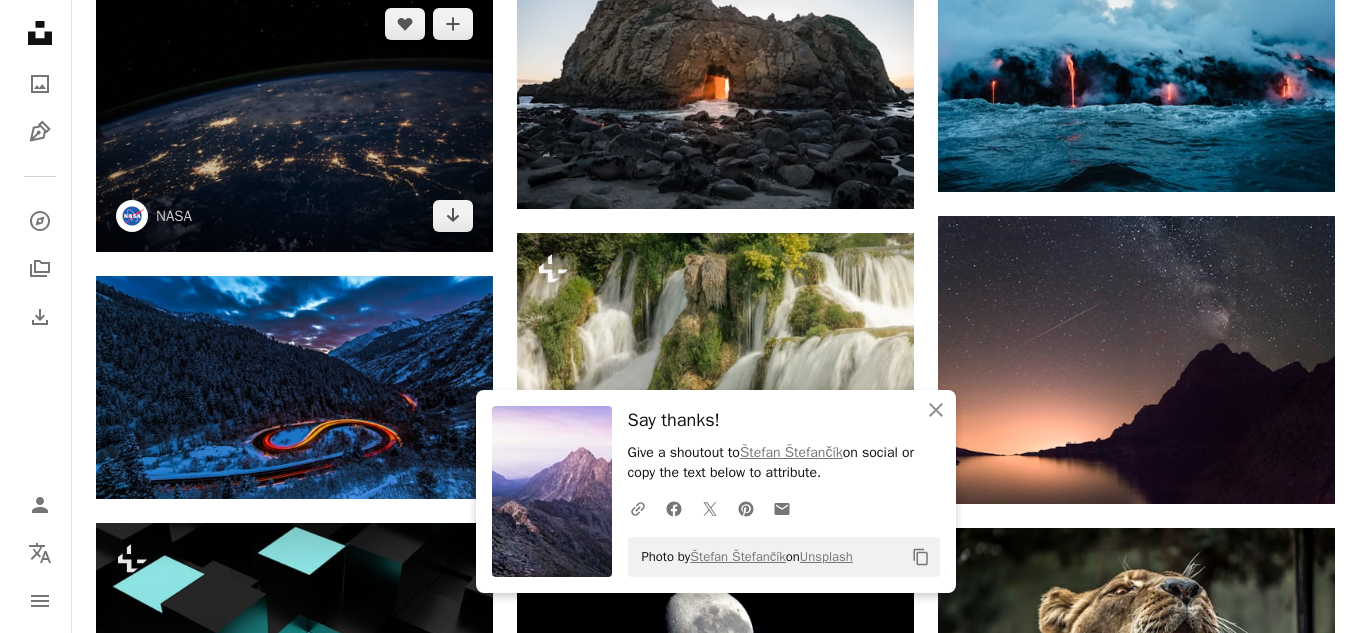 scroll, scrollTop: 2400, scrollLeft: 0, axis: vertical 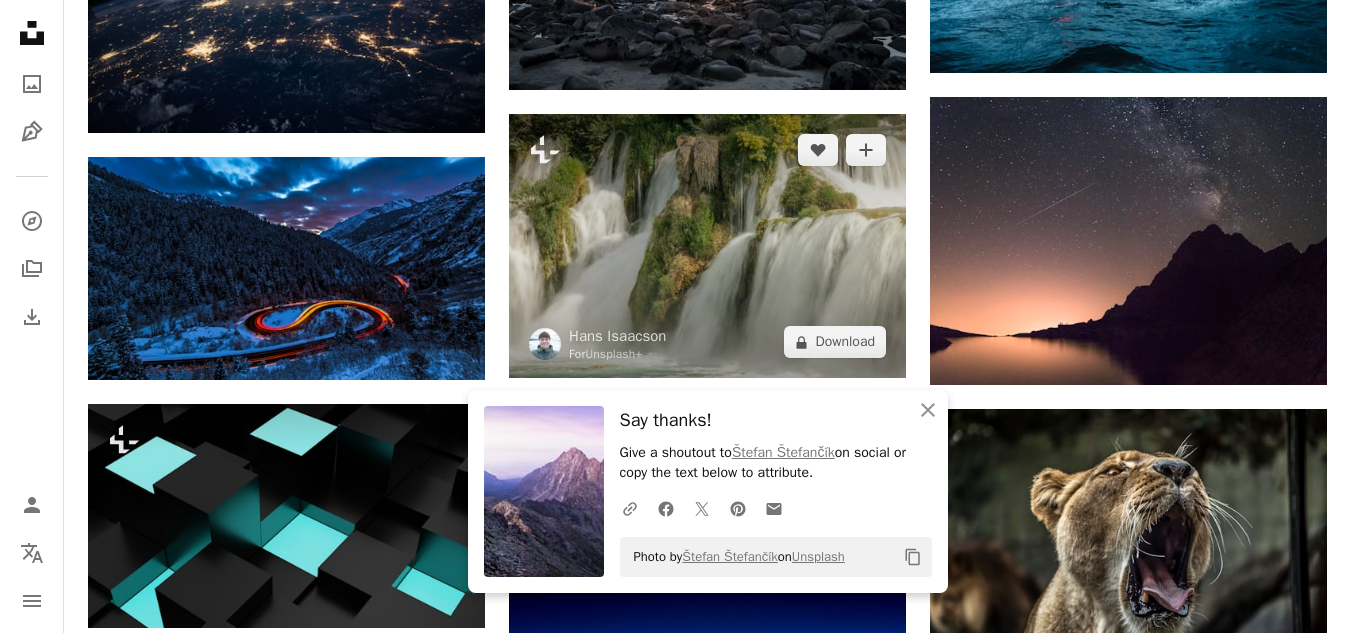 click at bounding box center [707, 246] 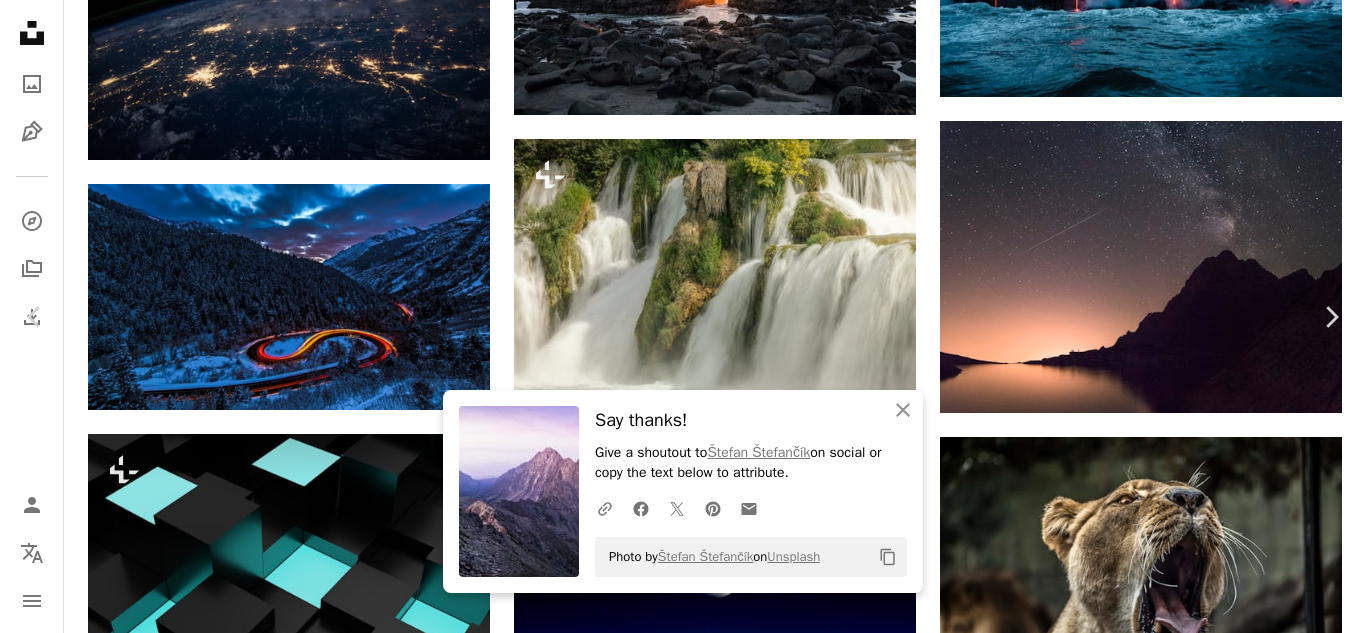 click on "A lock   Download" at bounding box center [1205, 3327] 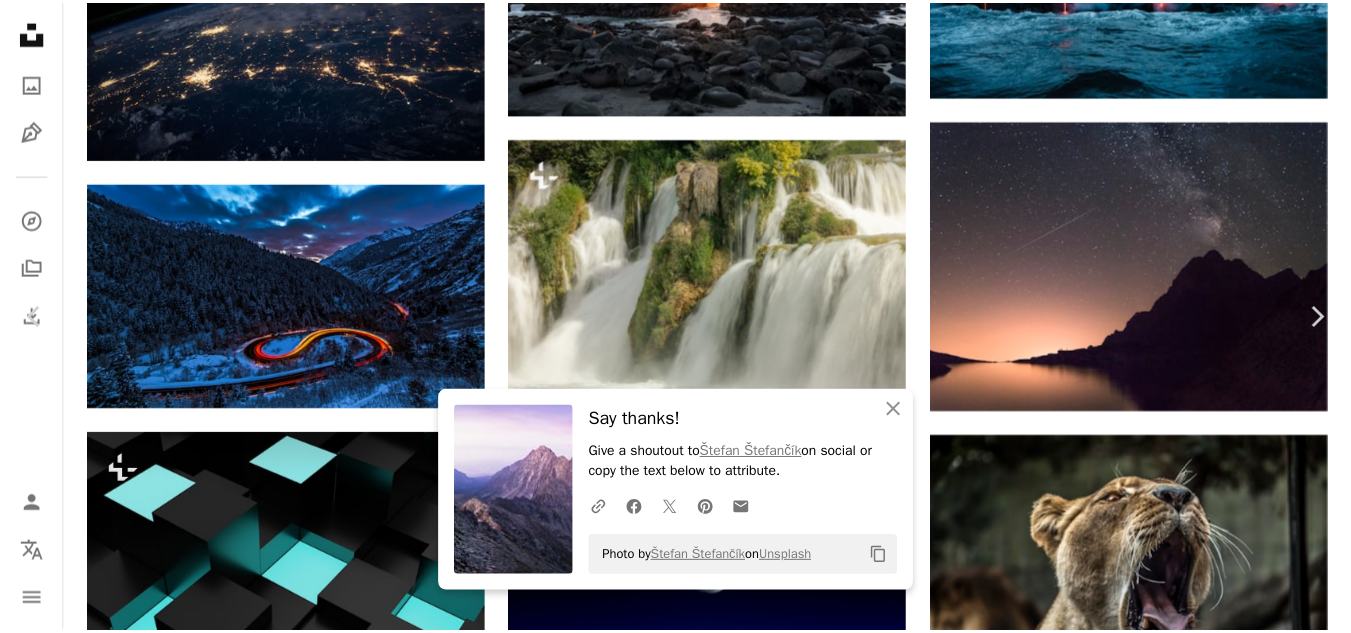 scroll, scrollTop: 300, scrollLeft: 0, axis: vertical 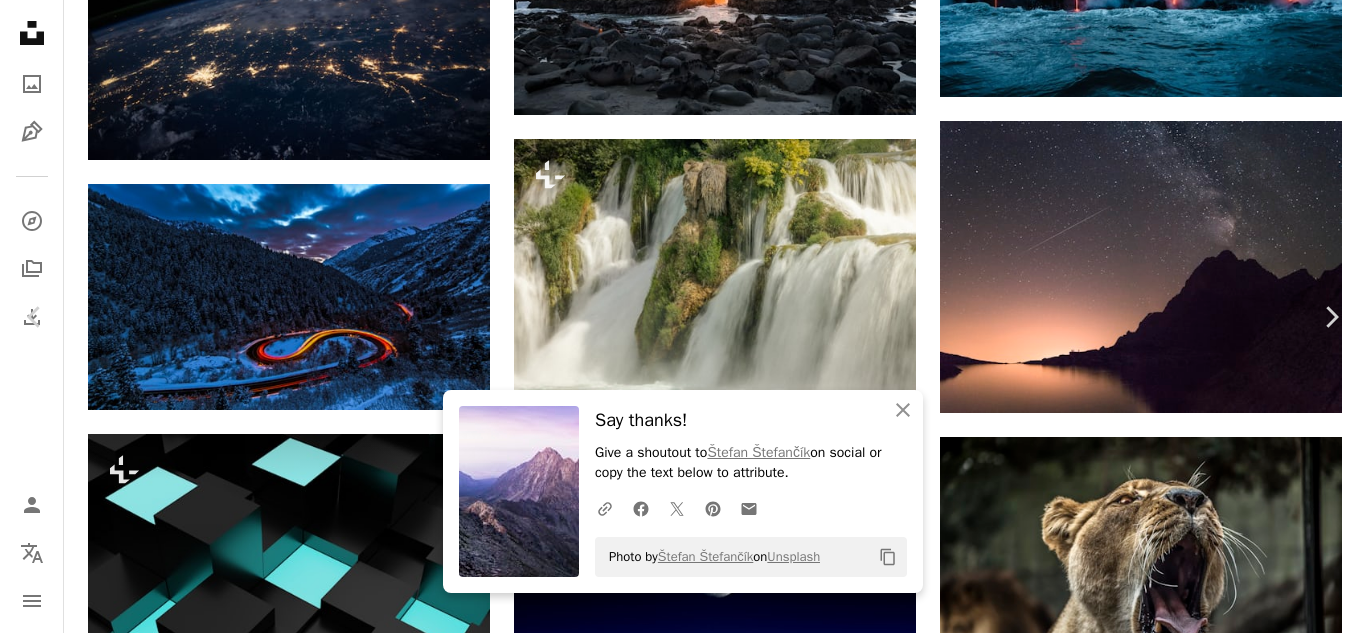 click on "An X shape" at bounding box center (20, 20) 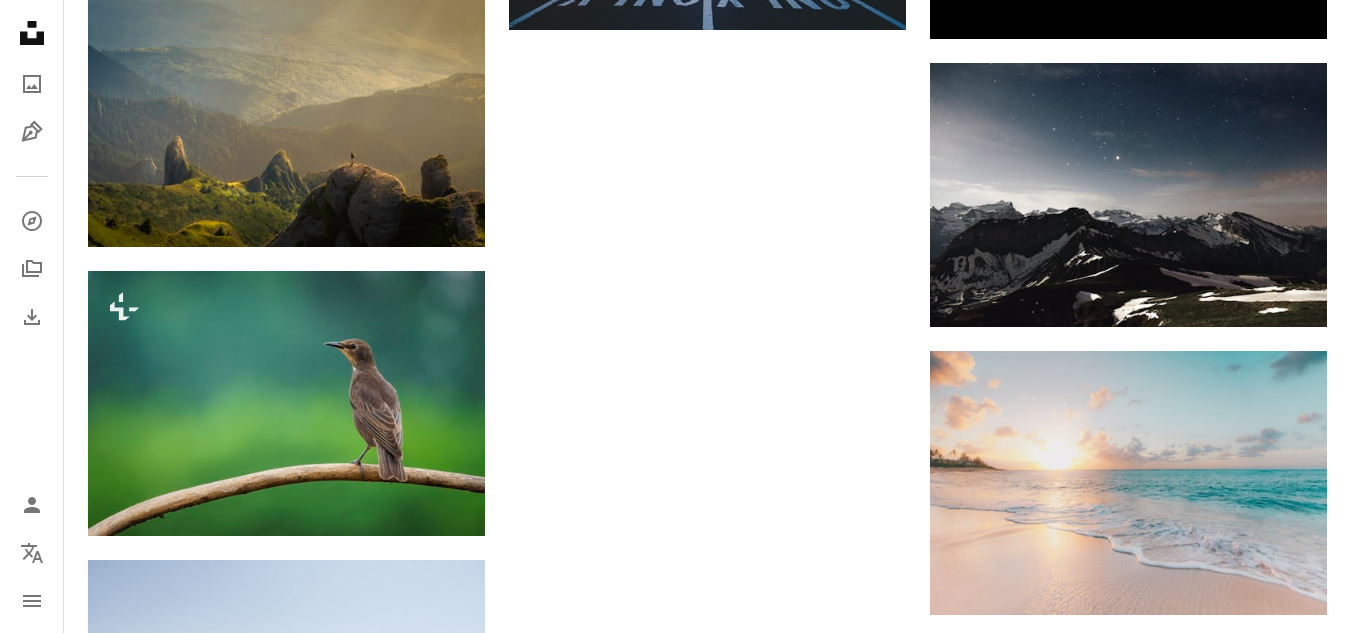 scroll, scrollTop: 4000, scrollLeft: 0, axis: vertical 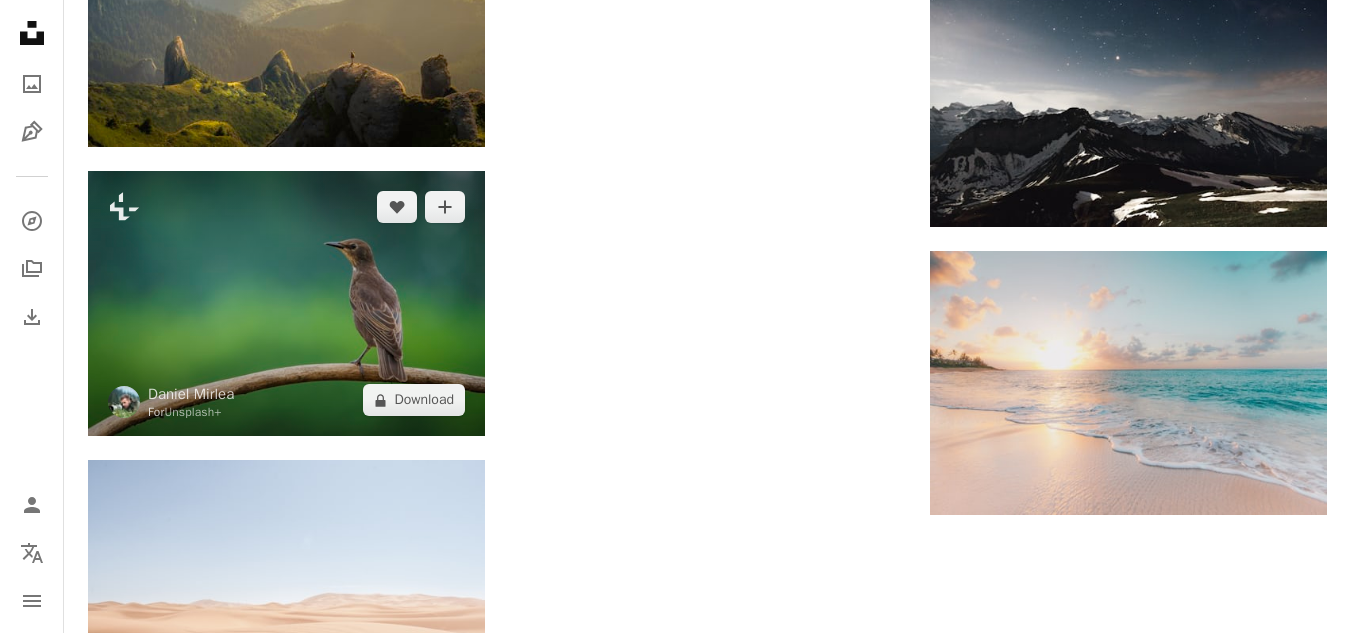 click at bounding box center [286, 303] 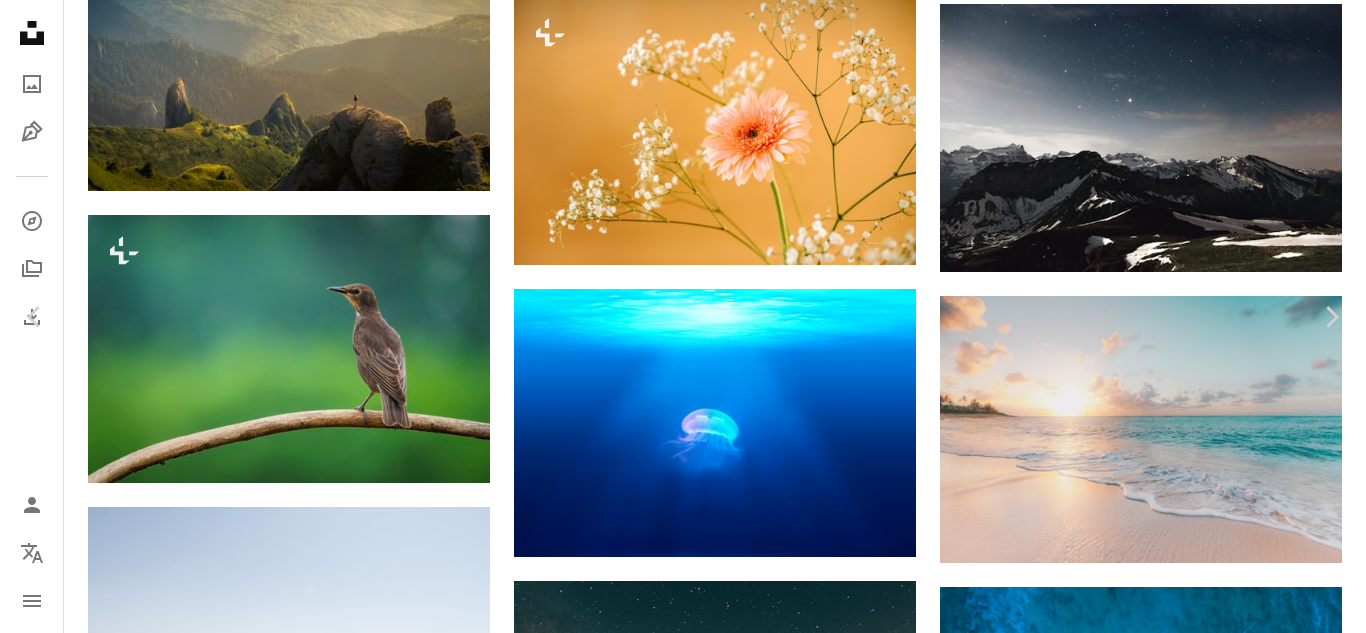 click on "A lock   Download" at bounding box center (1205, 4113) 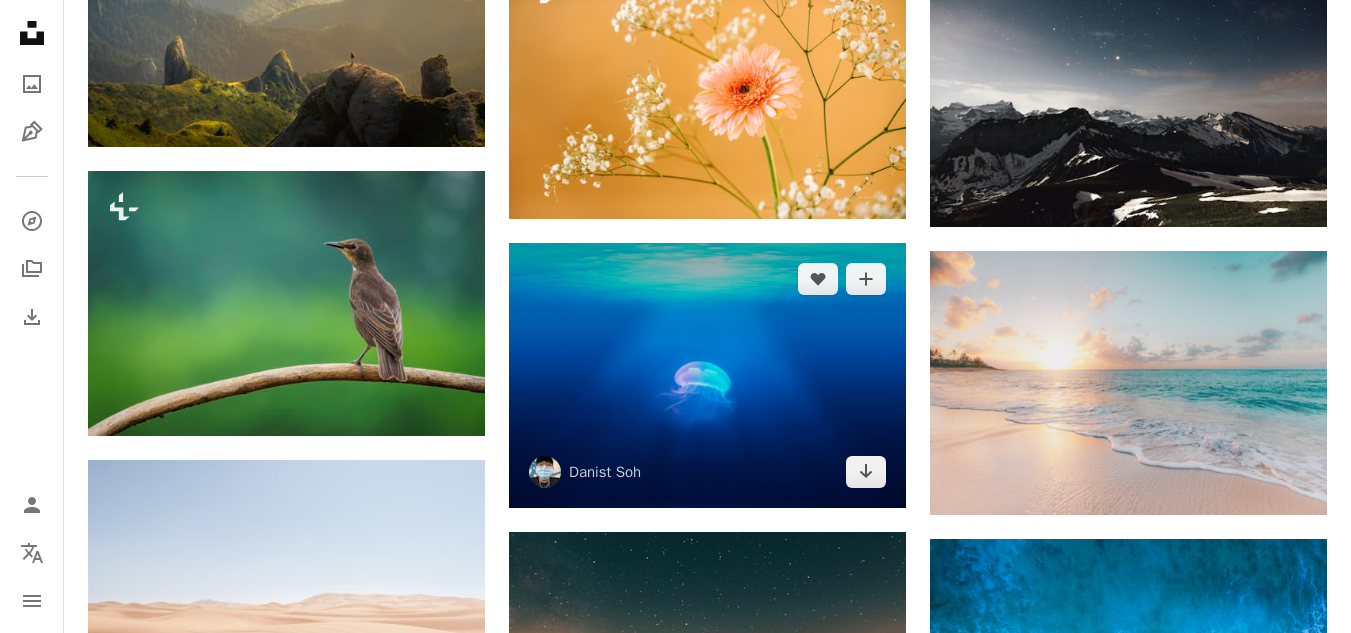 click at bounding box center (707, 375) 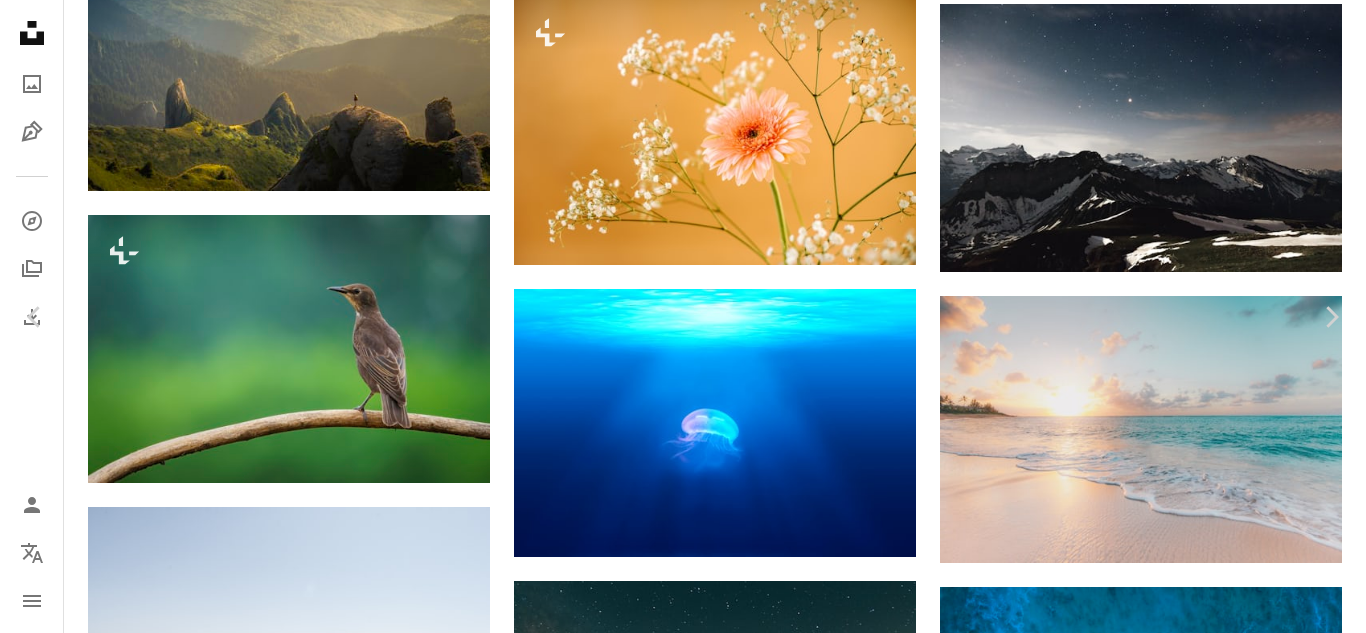 click on "Download free" at bounding box center (1167, 4113) 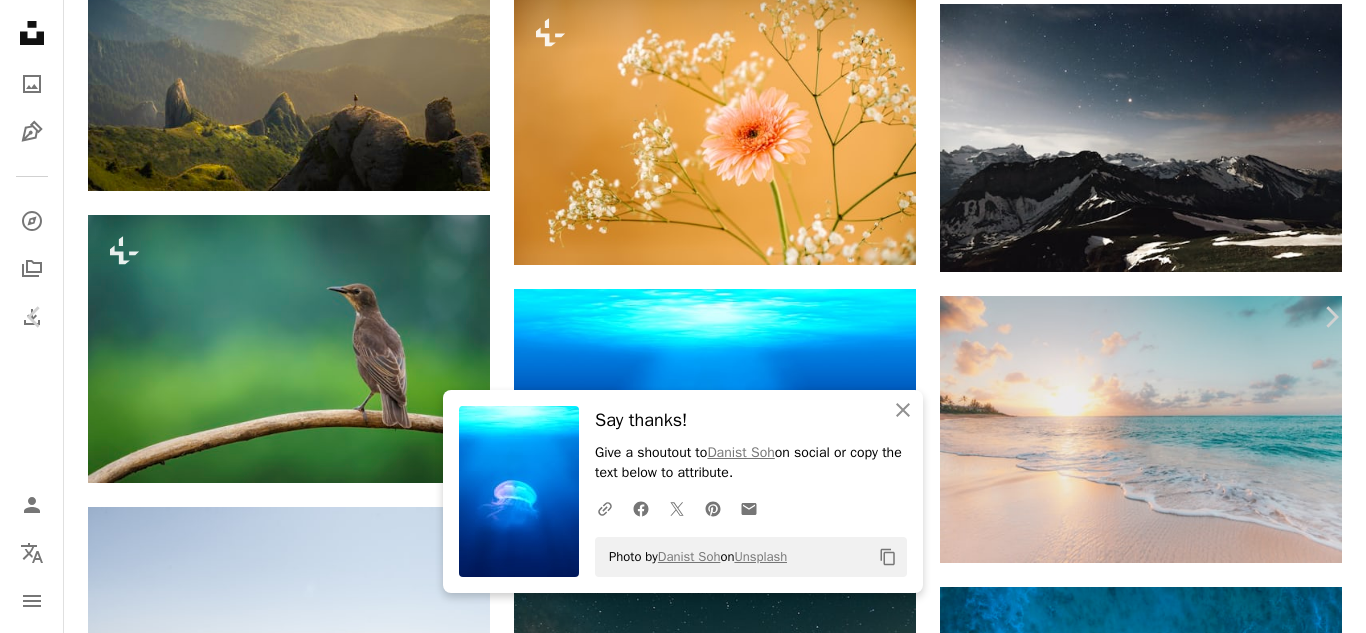 click on "An X shape" at bounding box center [20, 20] 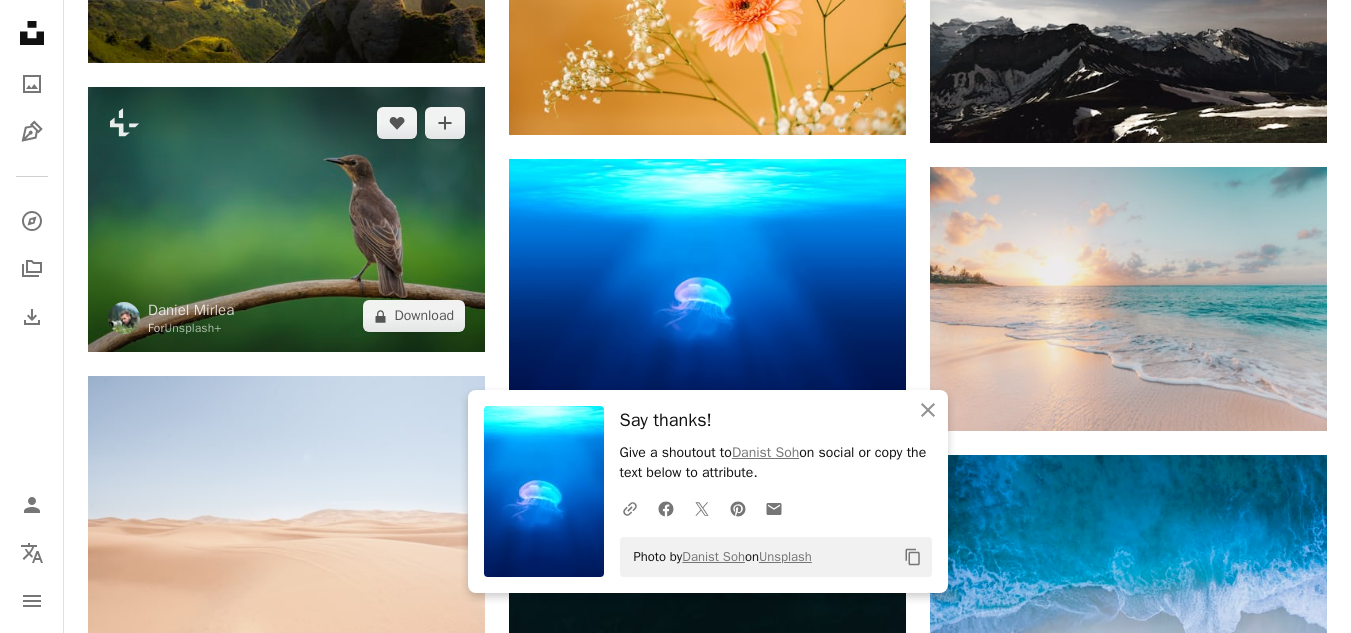 scroll, scrollTop: 4200, scrollLeft: 0, axis: vertical 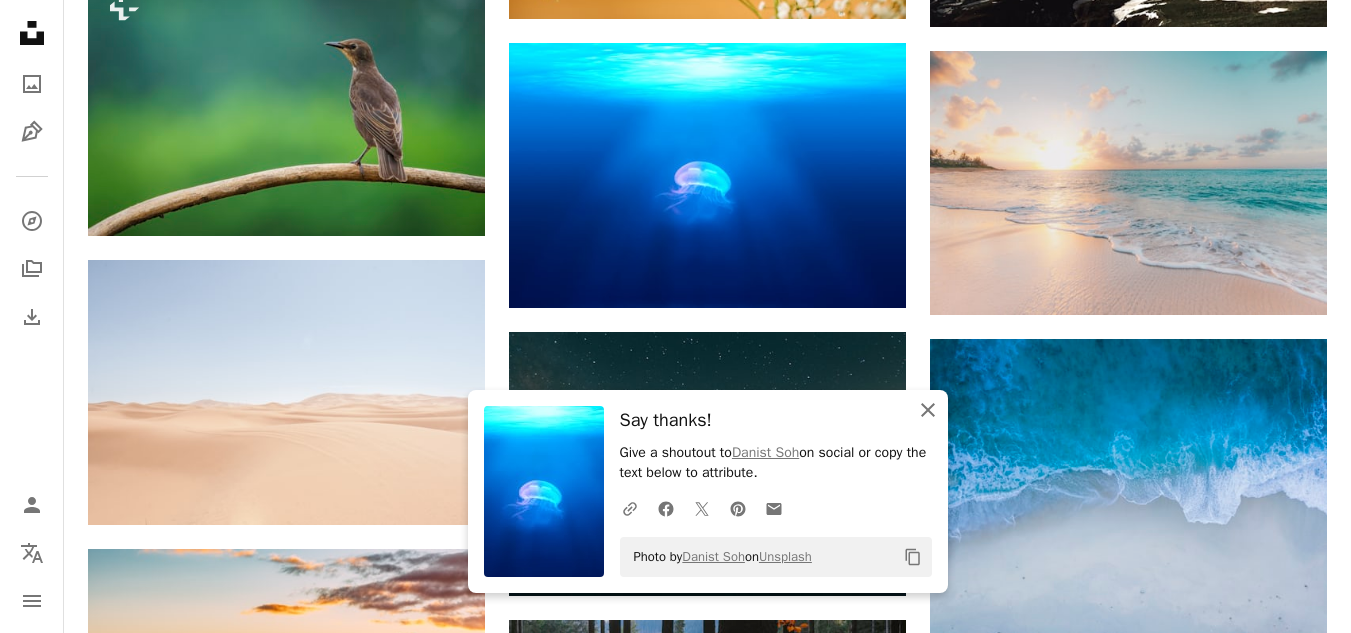 click 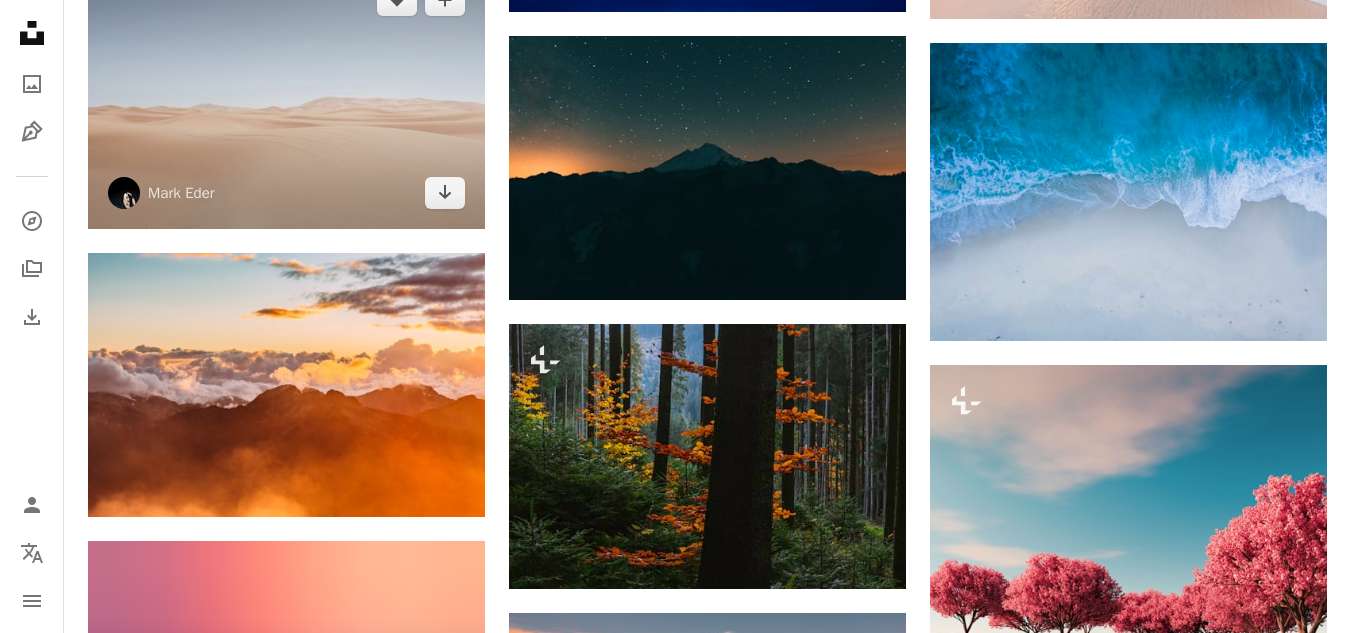 scroll, scrollTop: 4500, scrollLeft: 0, axis: vertical 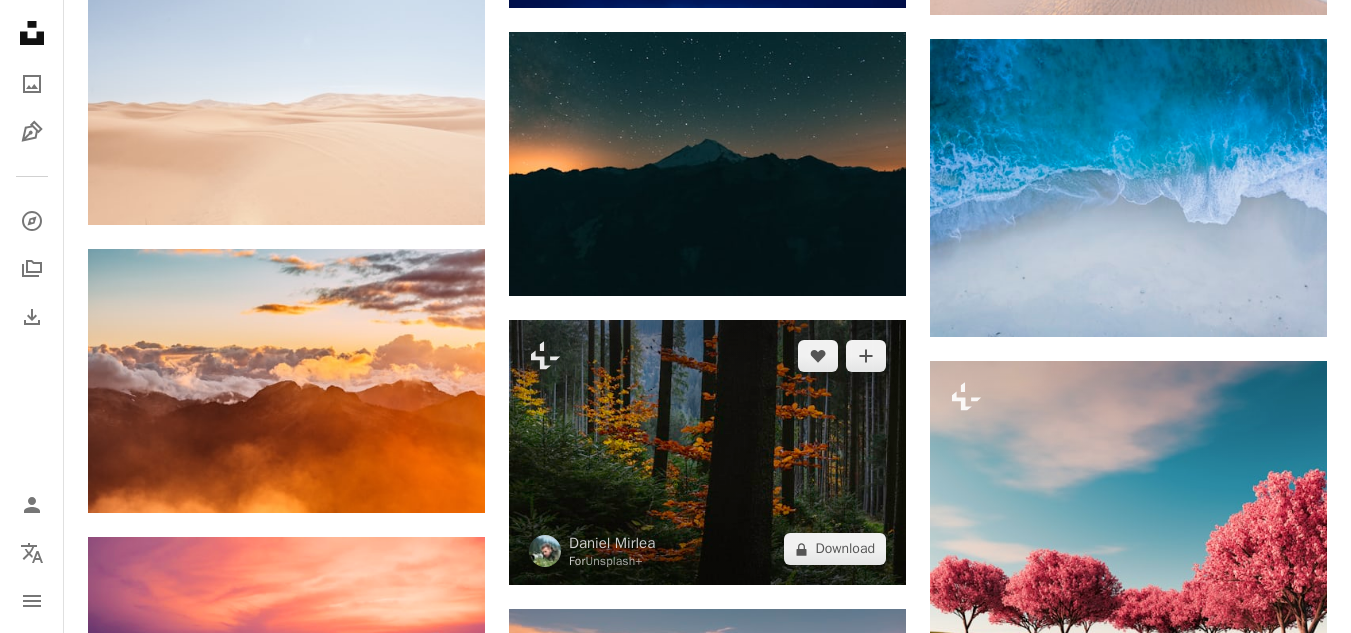 click at bounding box center (707, 452) 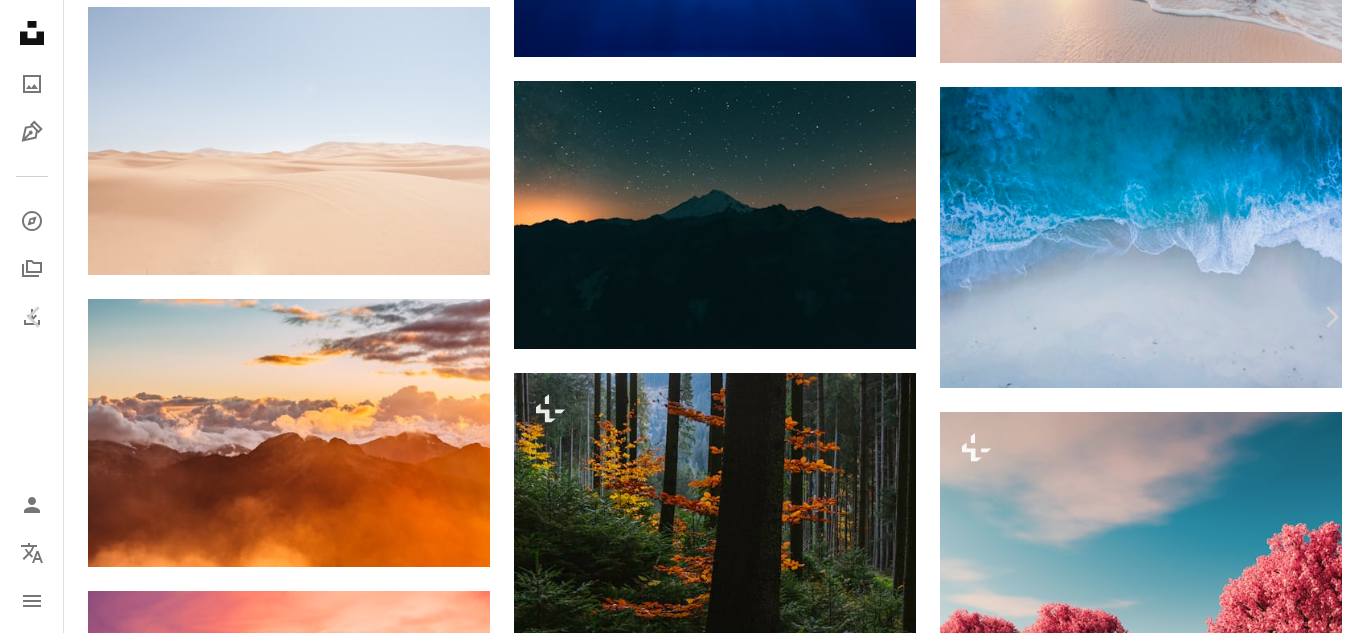 click on "An X shape" at bounding box center [20, 20] 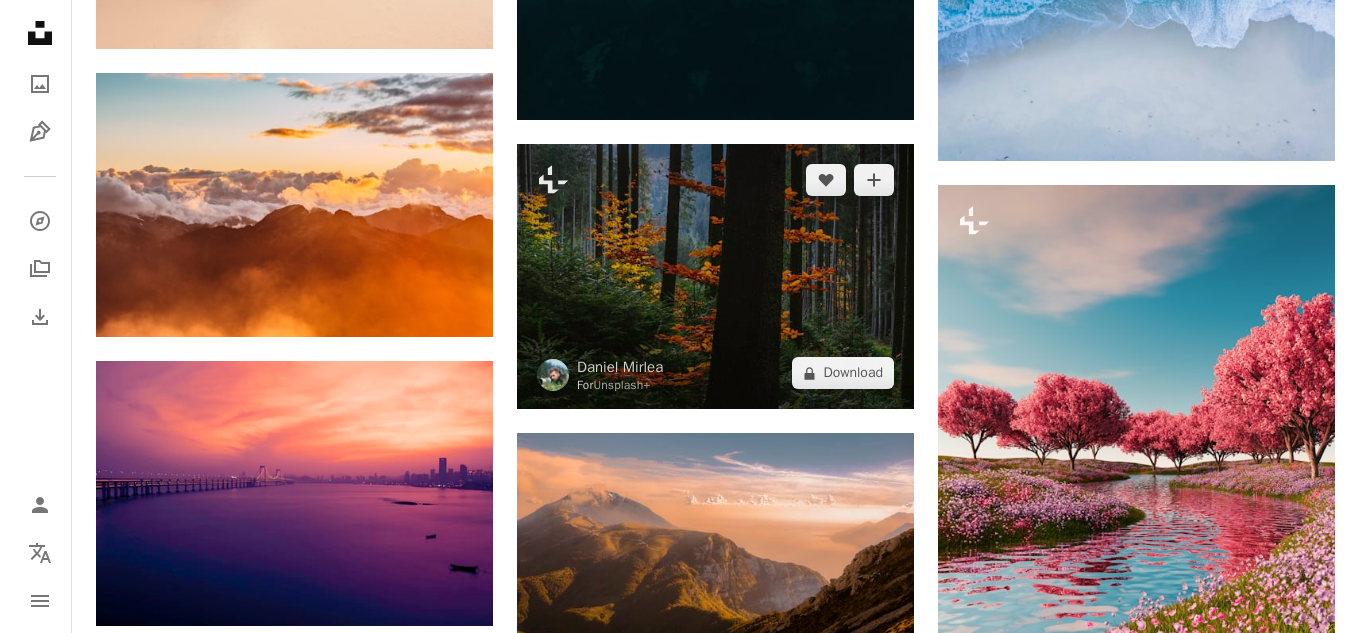 scroll, scrollTop: 4800, scrollLeft: 0, axis: vertical 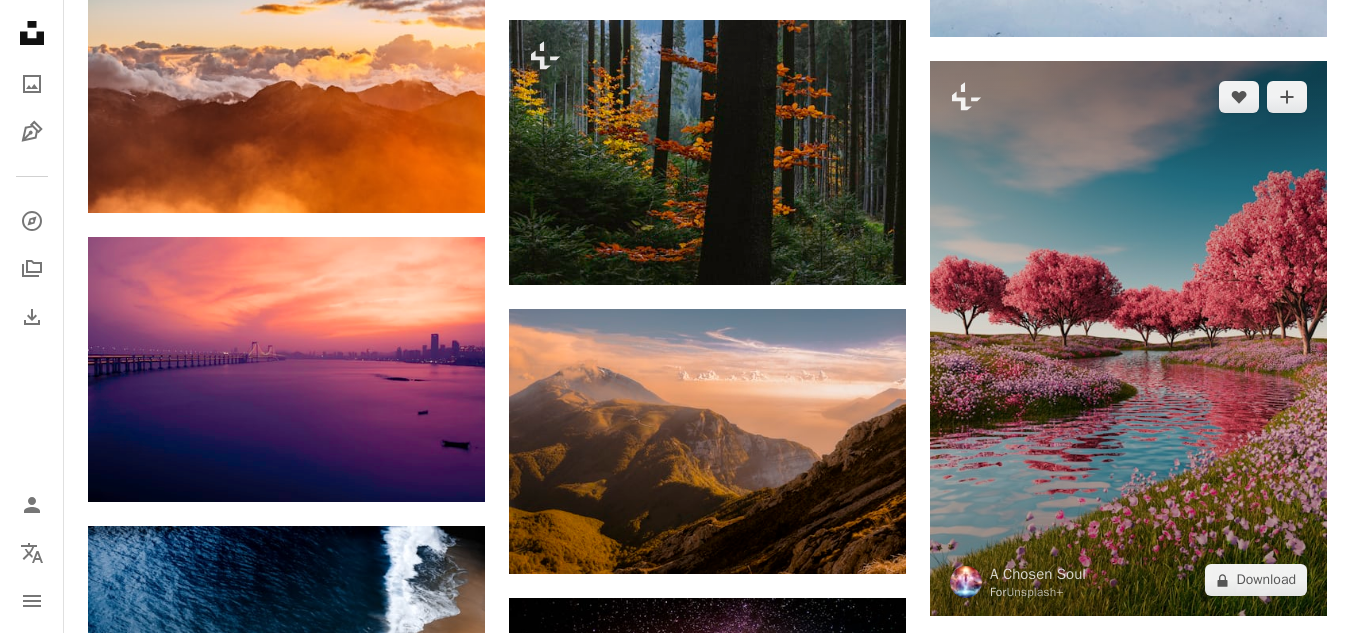 click at bounding box center [1128, 339] 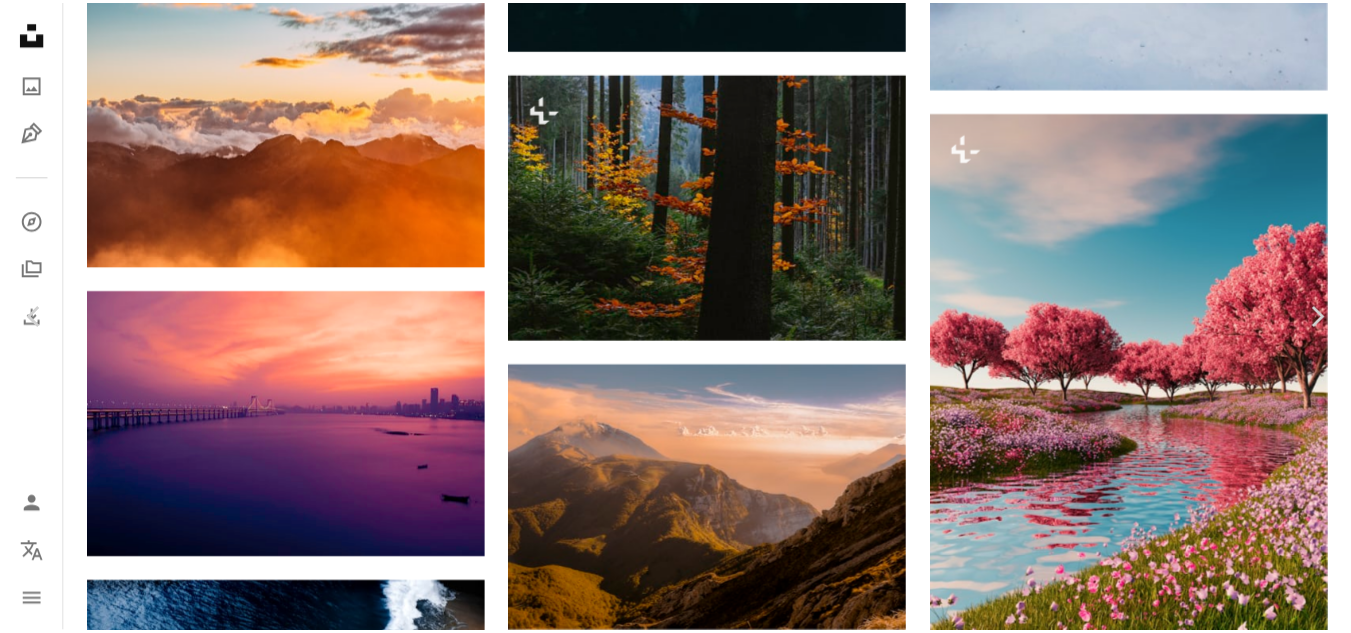 scroll, scrollTop: 500, scrollLeft: 0, axis: vertical 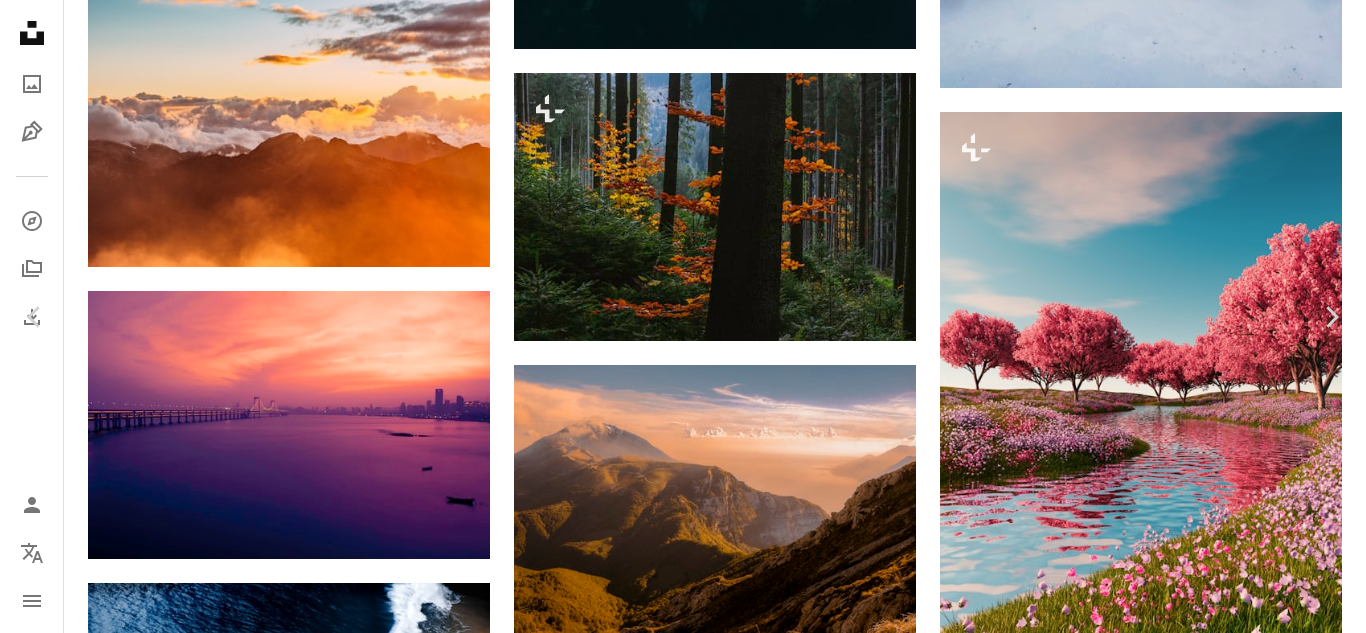 click on "An X shape" at bounding box center [20, 20] 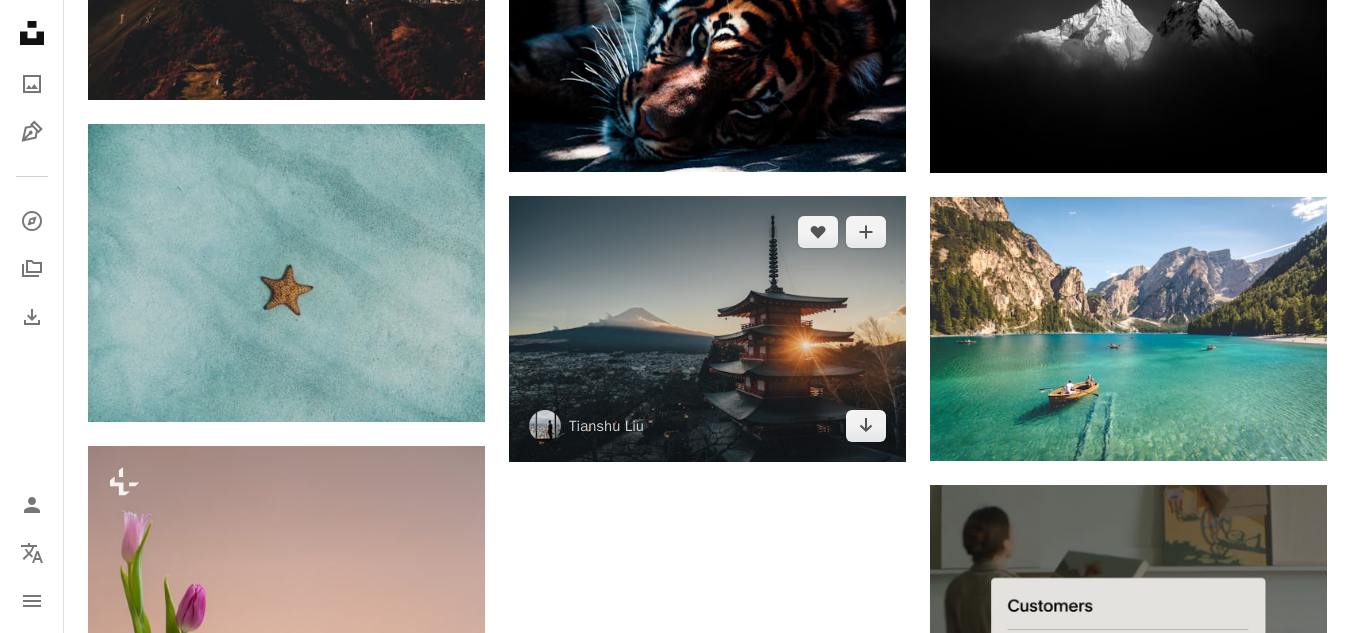 scroll, scrollTop: 5800, scrollLeft: 0, axis: vertical 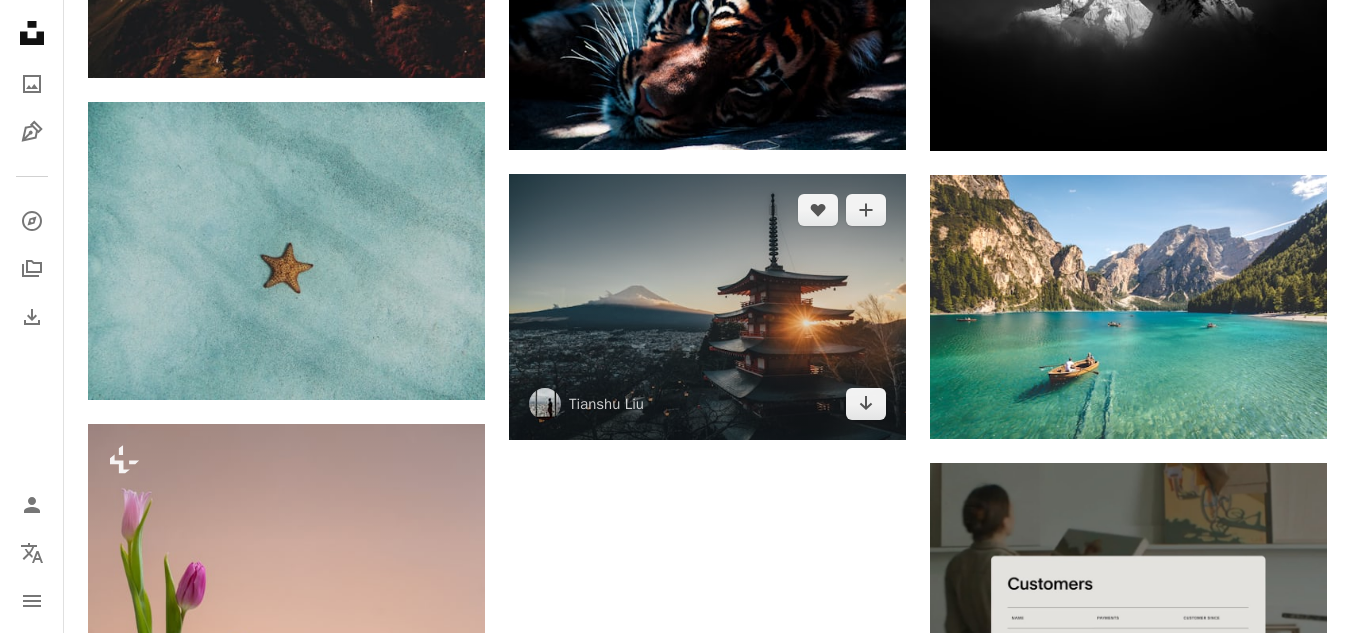click at bounding box center [707, 306] 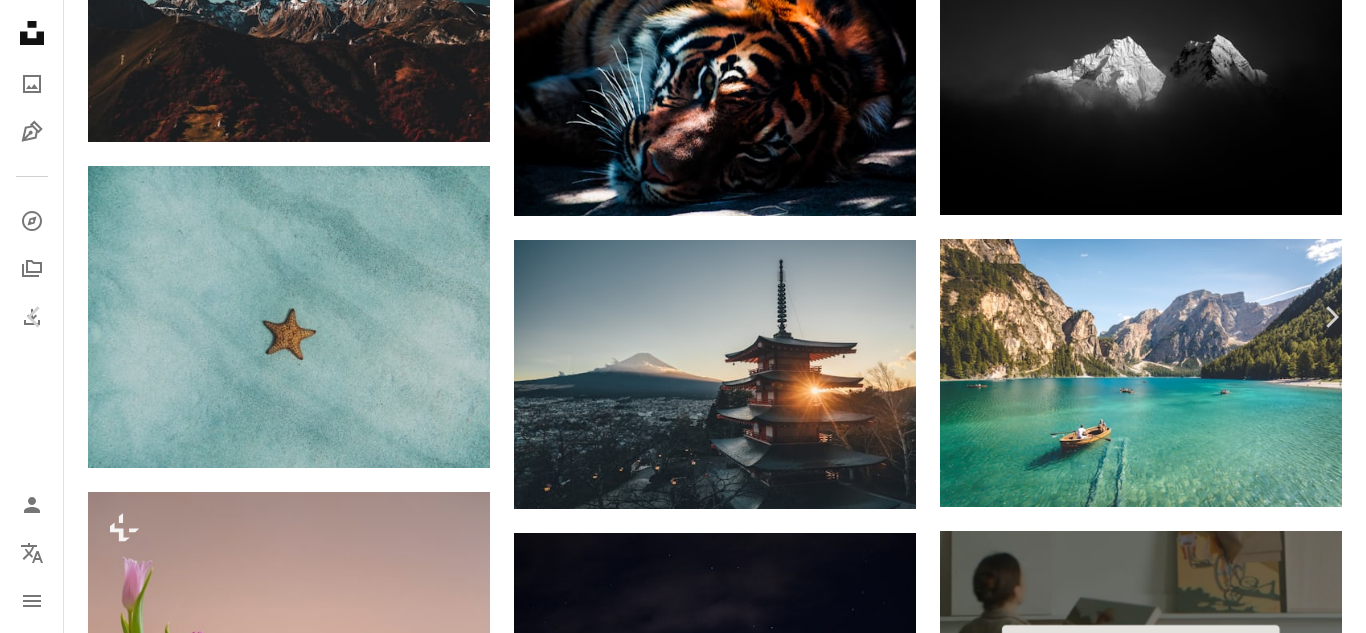 click on "Download free" at bounding box center [1167, 4552] 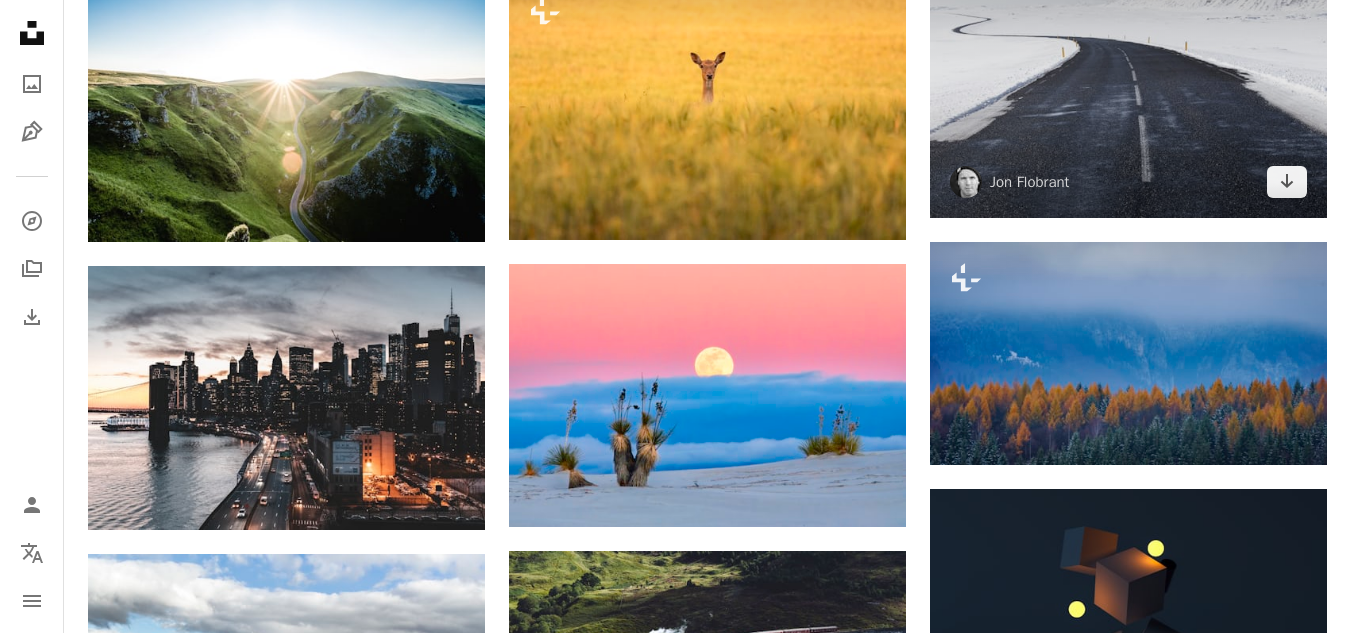 scroll, scrollTop: 6900, scrollLeft: 0, axis: vertical 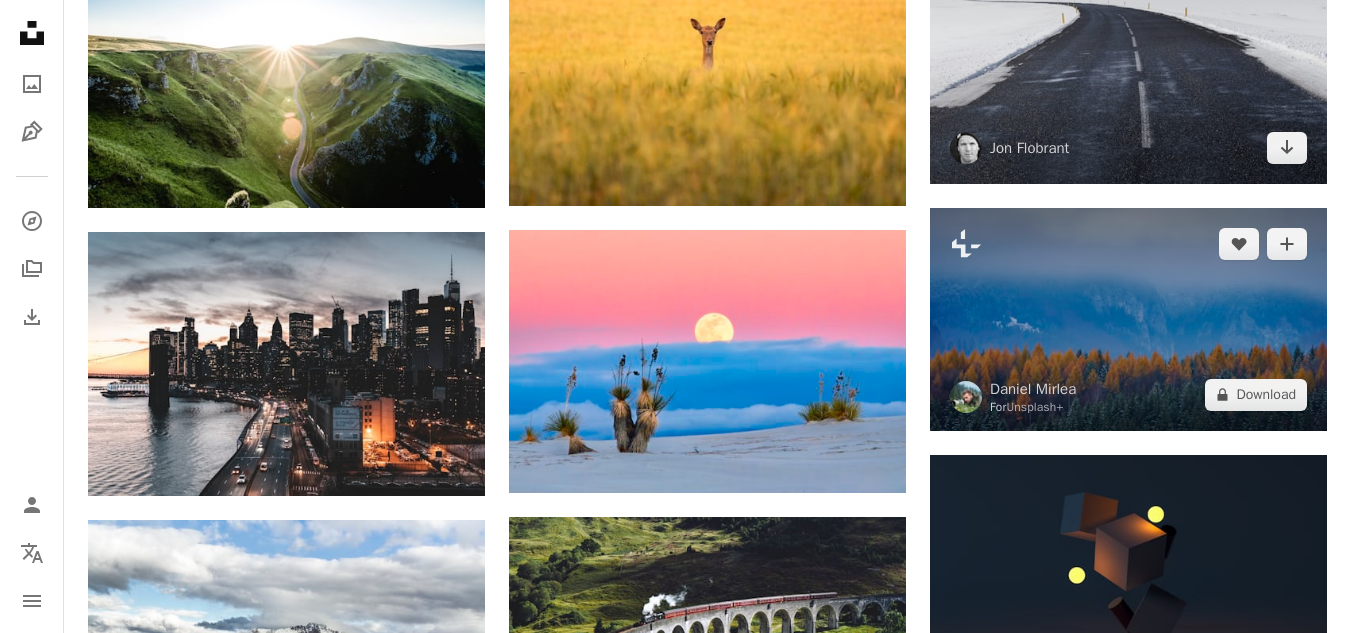 click at bounding box center (1128, 319) 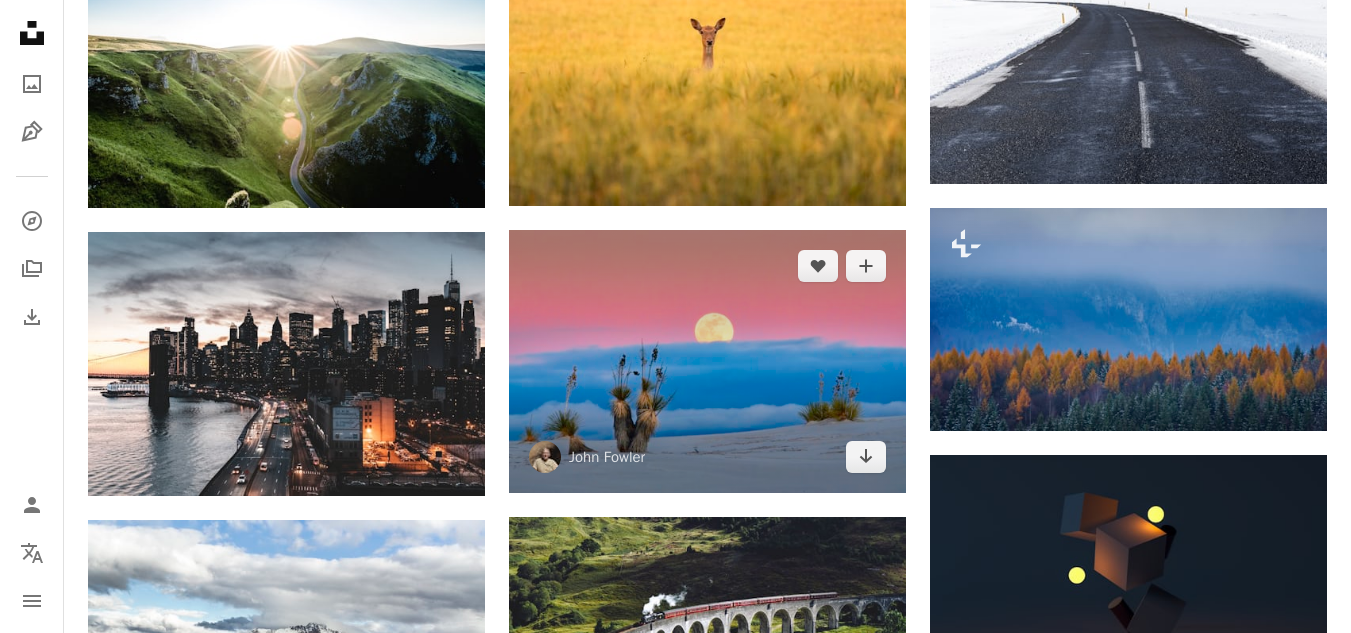 click at bounding box center [707, 361] 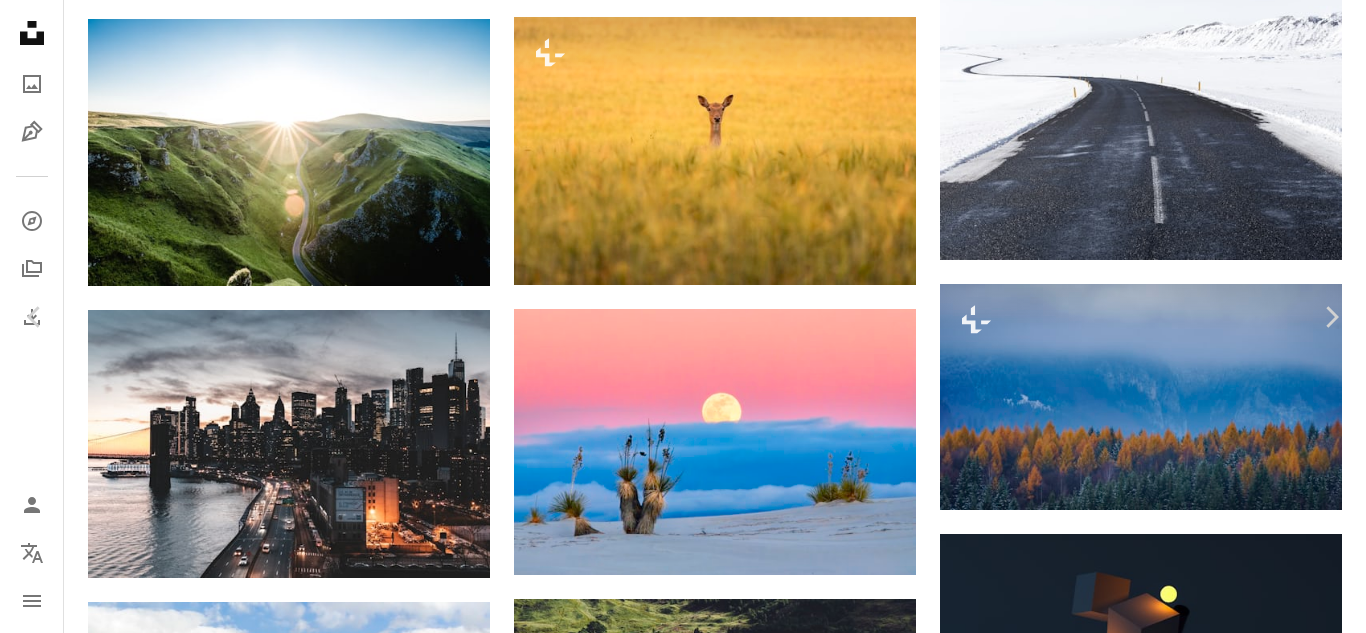 click on "Download free" at bounding box center [1167, 3451] 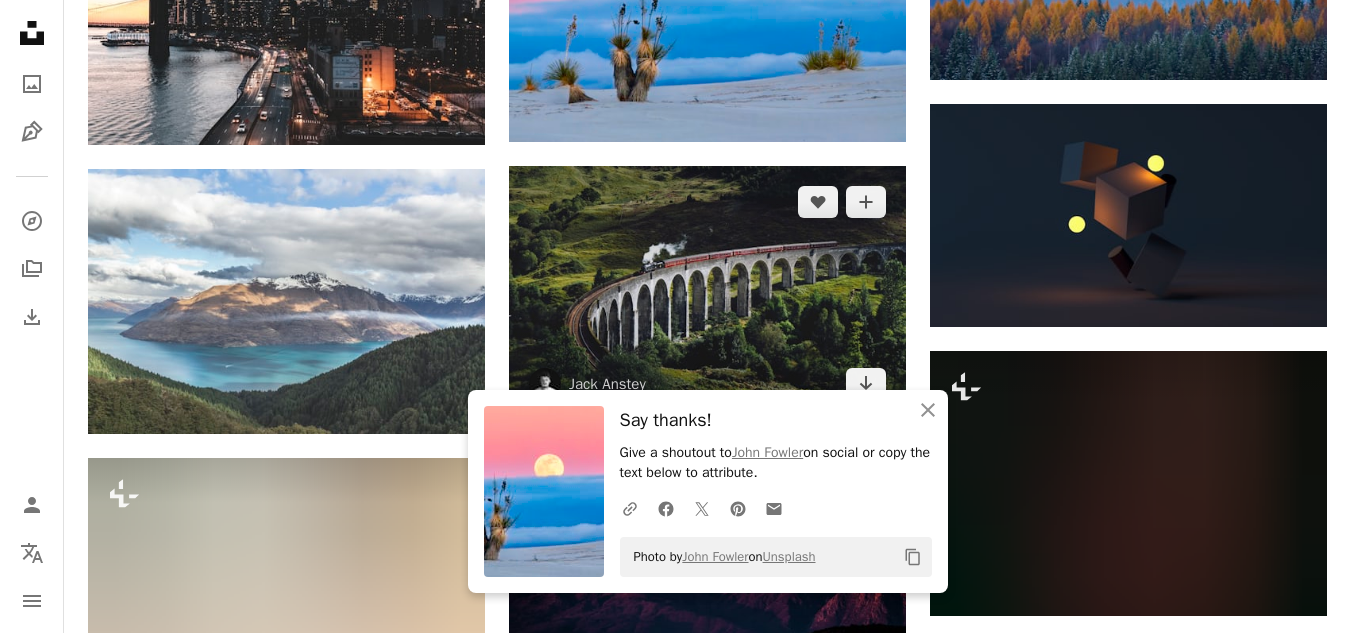 scroll, scrollTop: 7300, scrollLeft: 0, axis: vertical 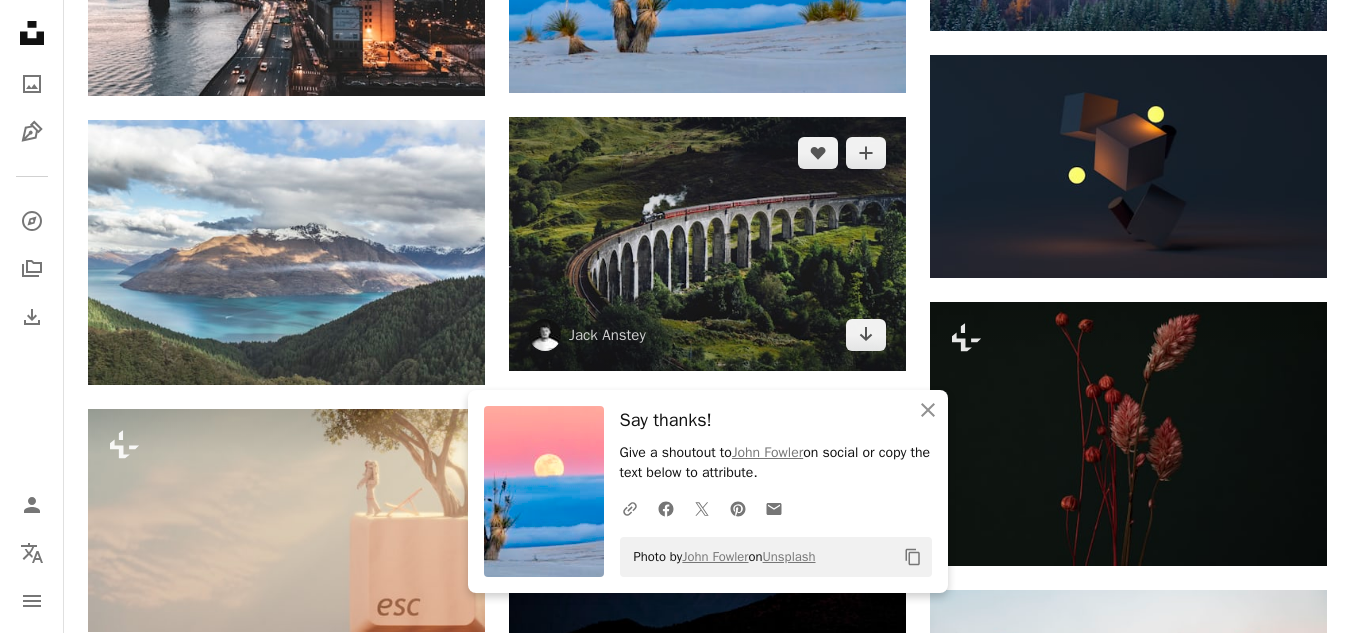 click at bounding box center [707, 244] 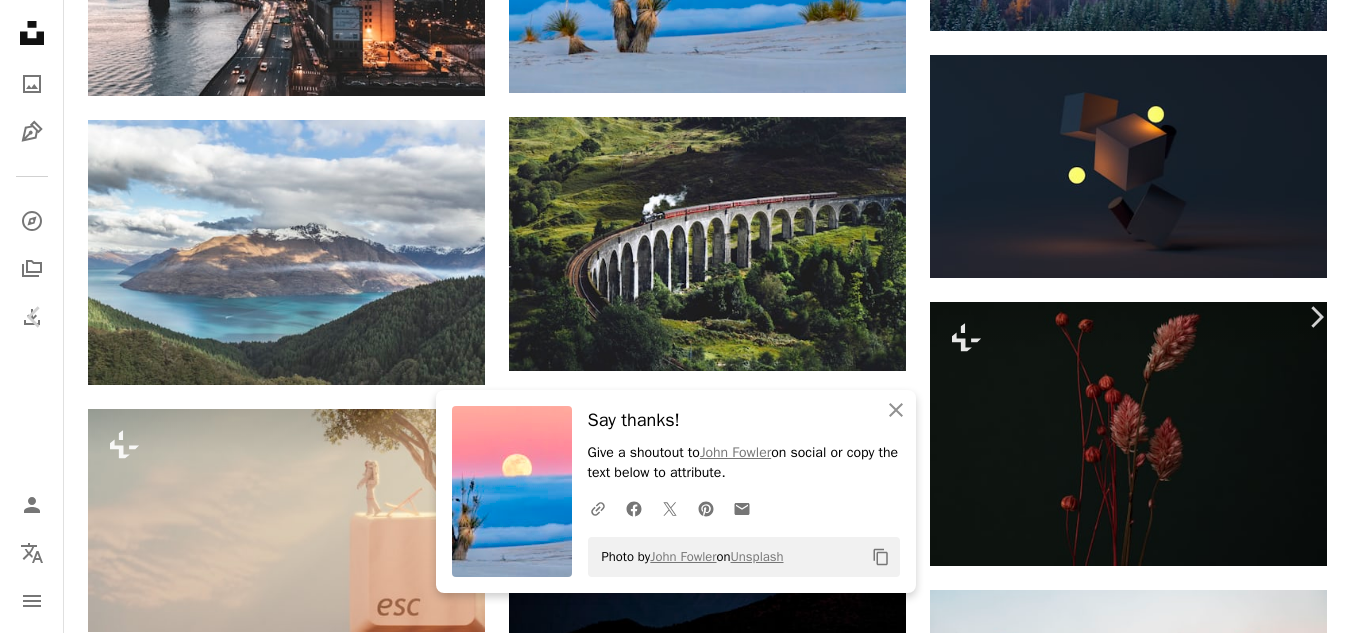 click on "Download free" at bounding box center (1152, 4704) 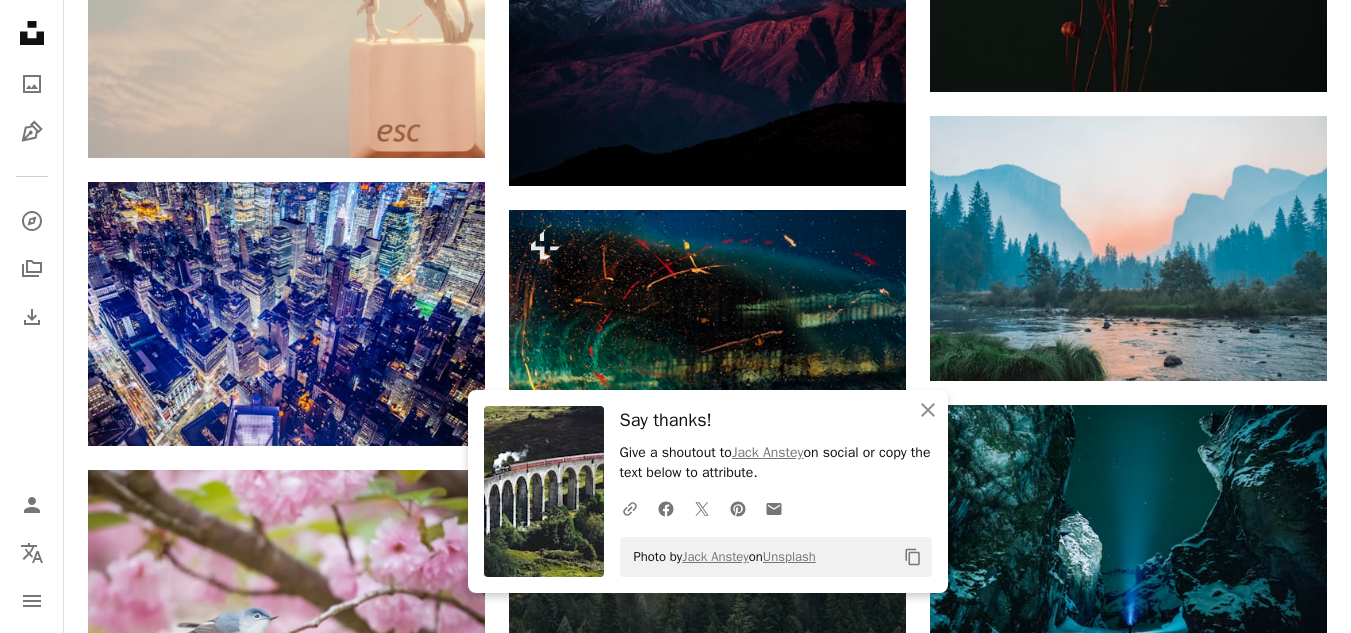 scroll, scrollTop: 7900, scrollLeft: 0, axis: vertical 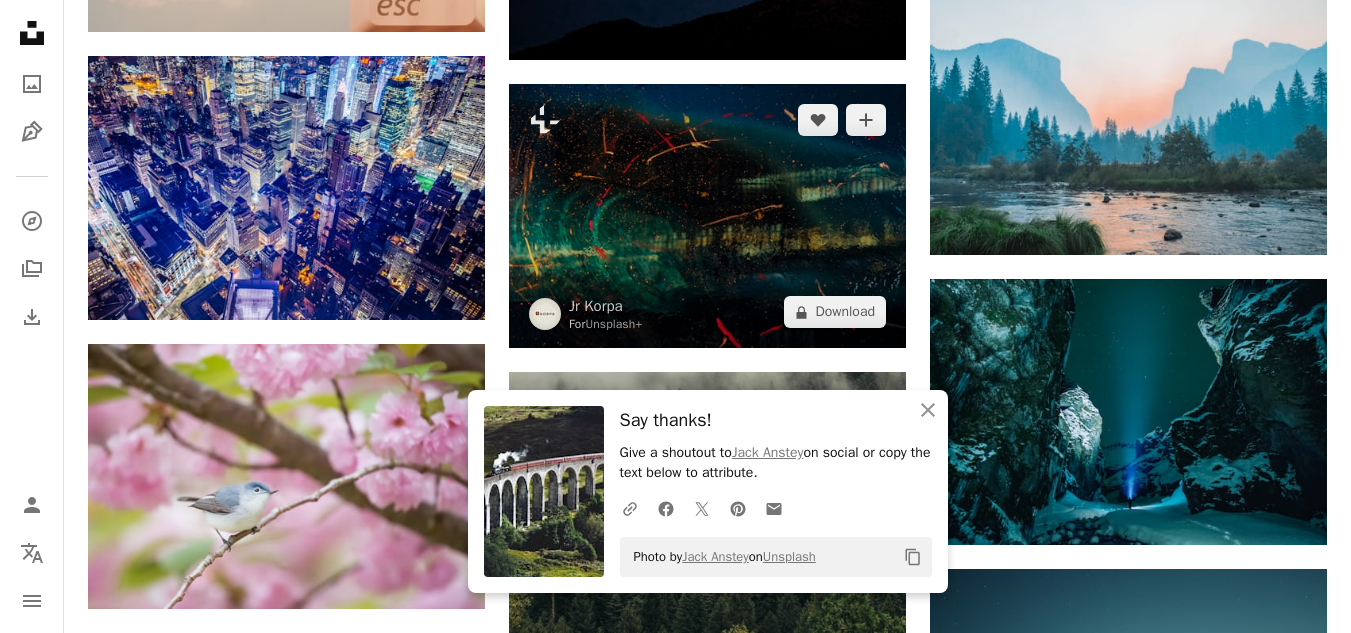 click at bounding box center [707, 216] 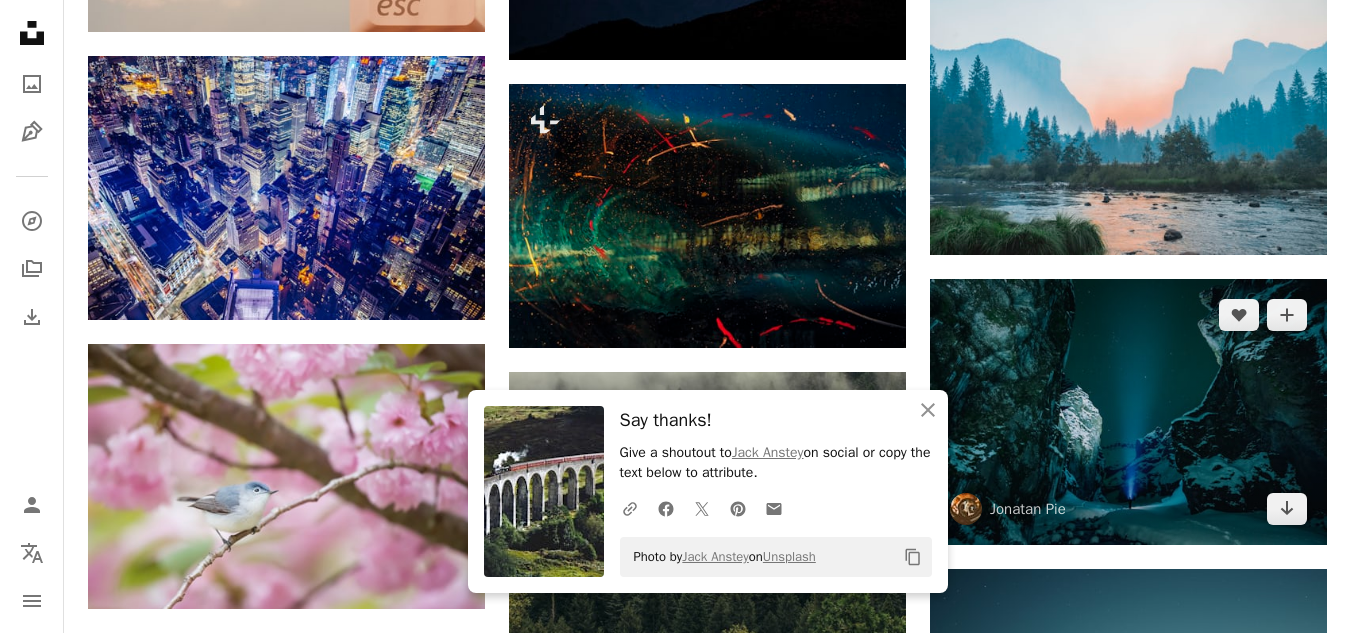 click at bounding box center [1128, 411] 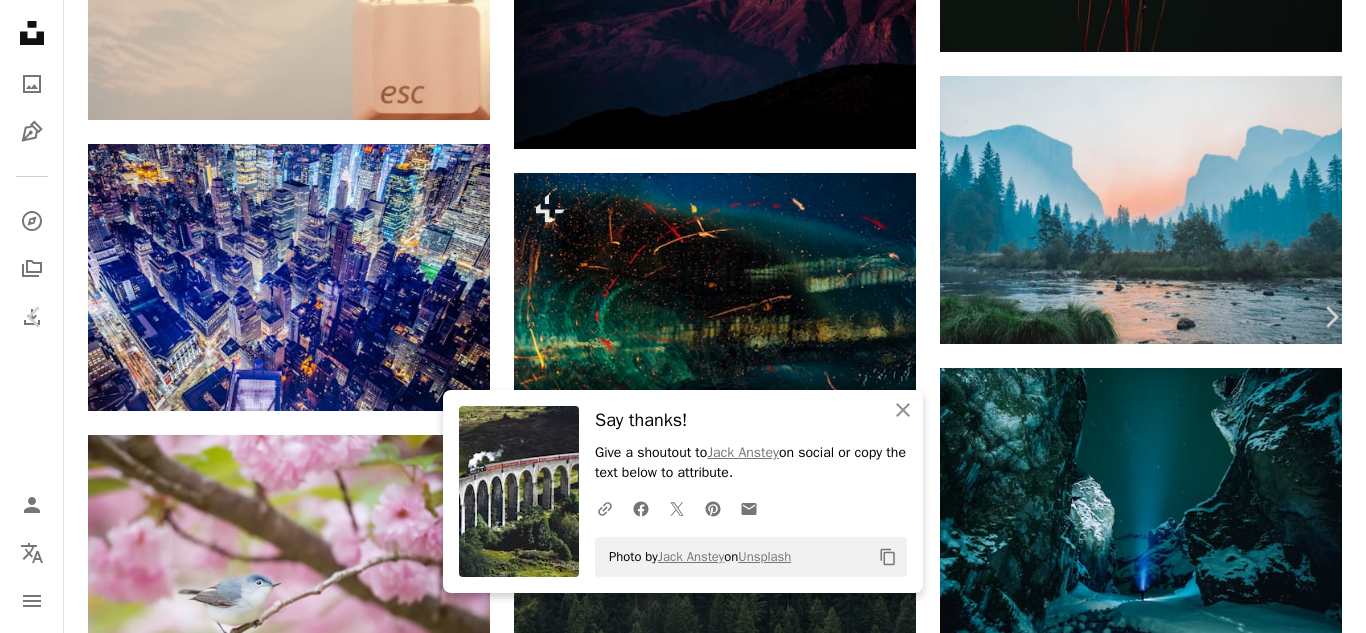 click on "Download free" at bounding box center [1167, 4231] 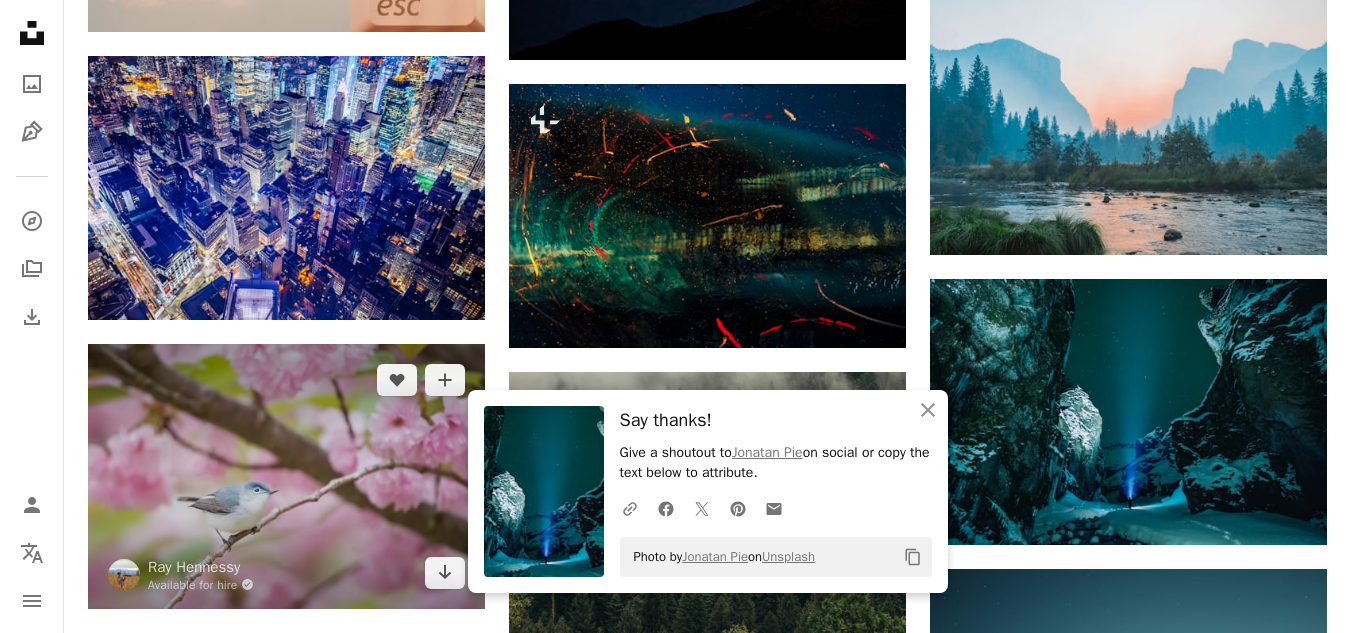 scroll, scrollTop: 8000, scrollLeft: 0, axis: vertical 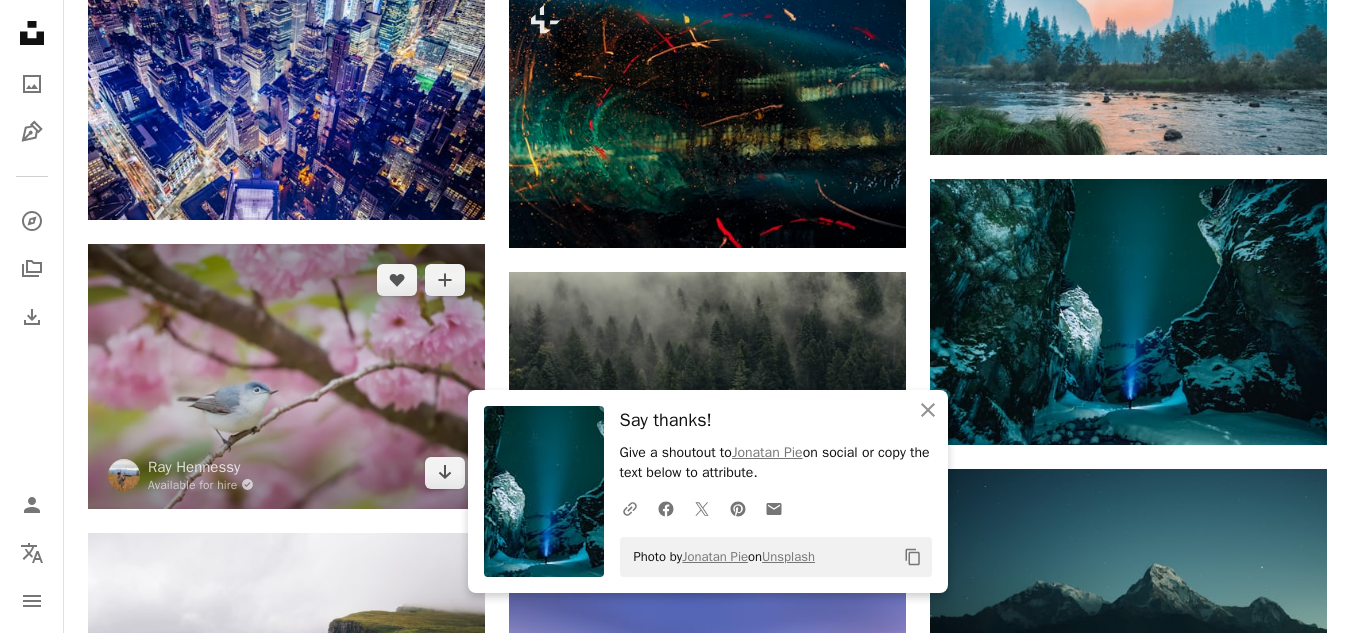 click at bounding box center [286, 376] 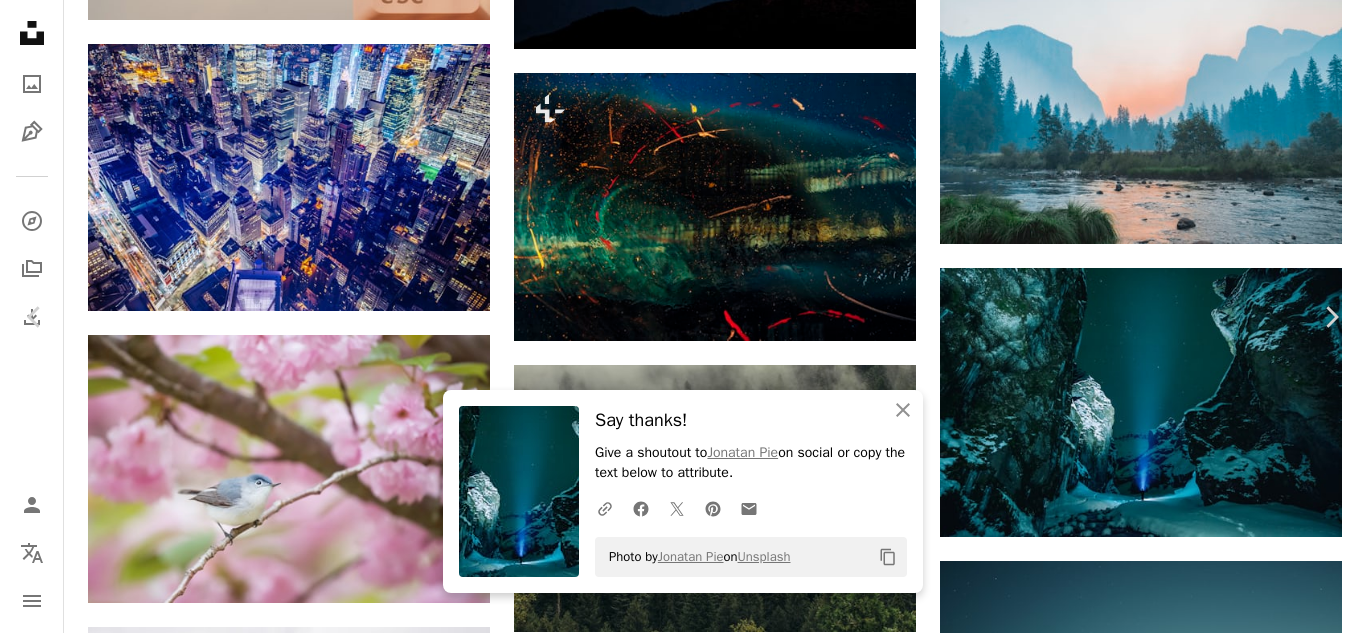 click on "Download free" at bounding box center (1167, 4131) 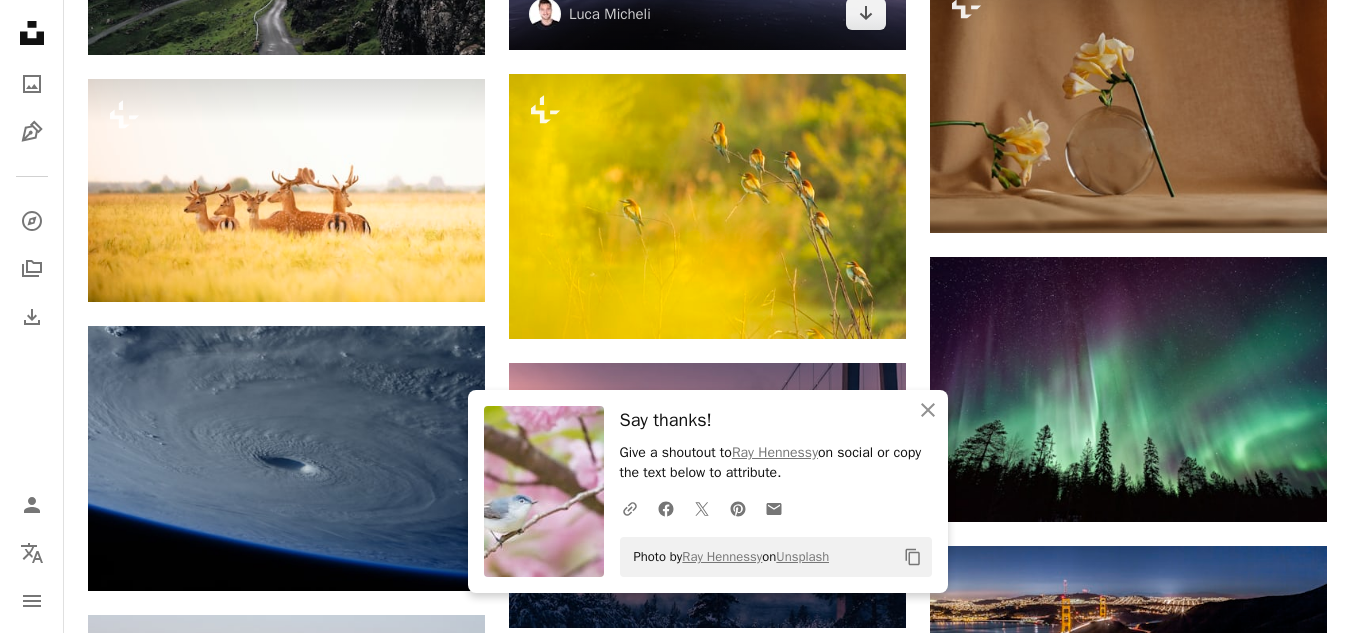 scroll, scrollTop: 8800, scrollLeft: 0, axis: vertical 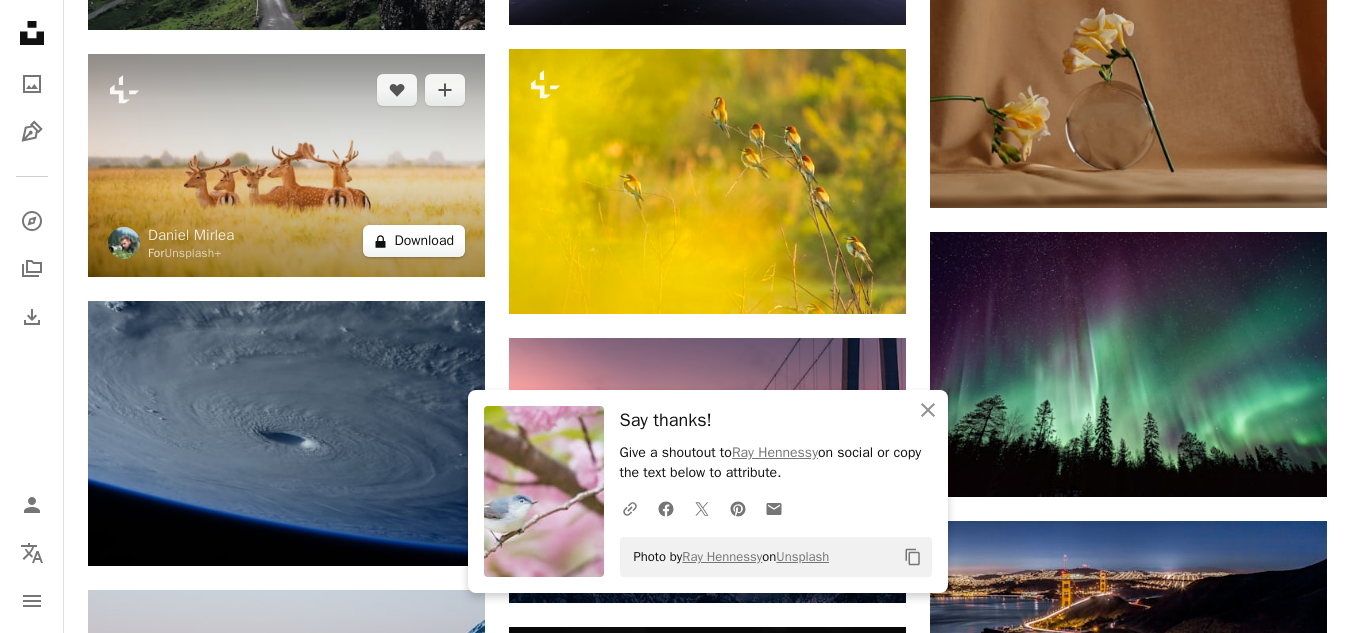 click on "A lock   Download" at bounding box center (414, 241) 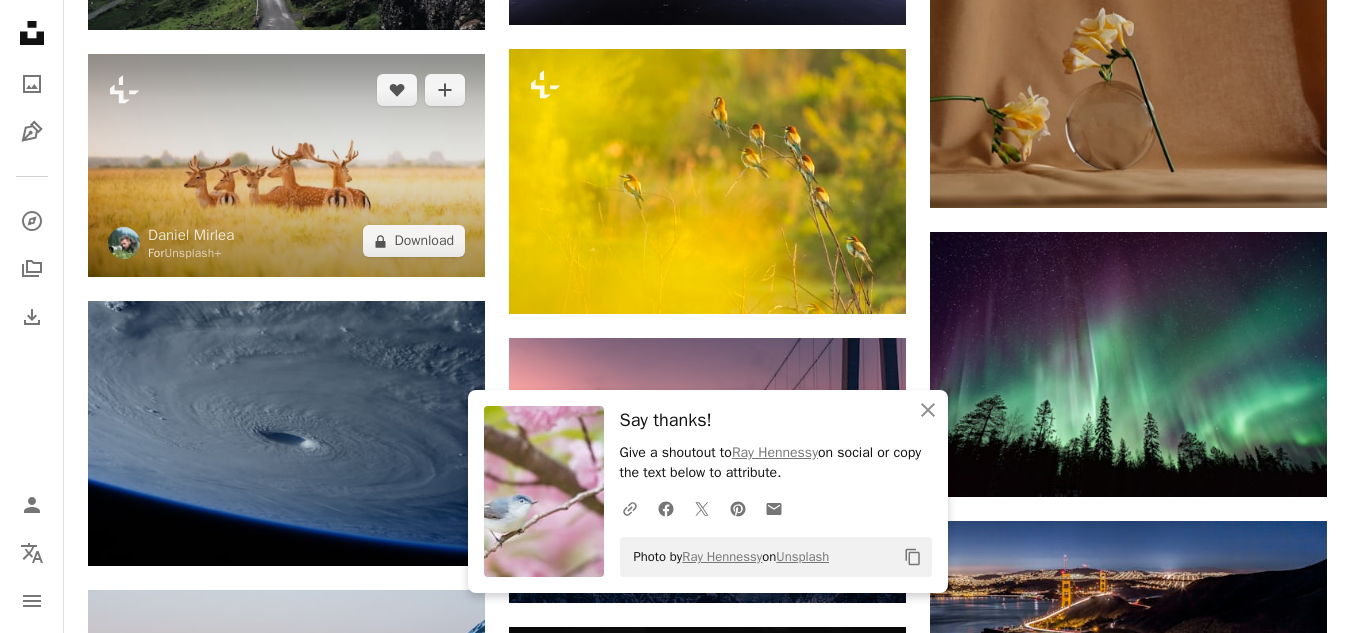 click at bounding box center [286, 165] 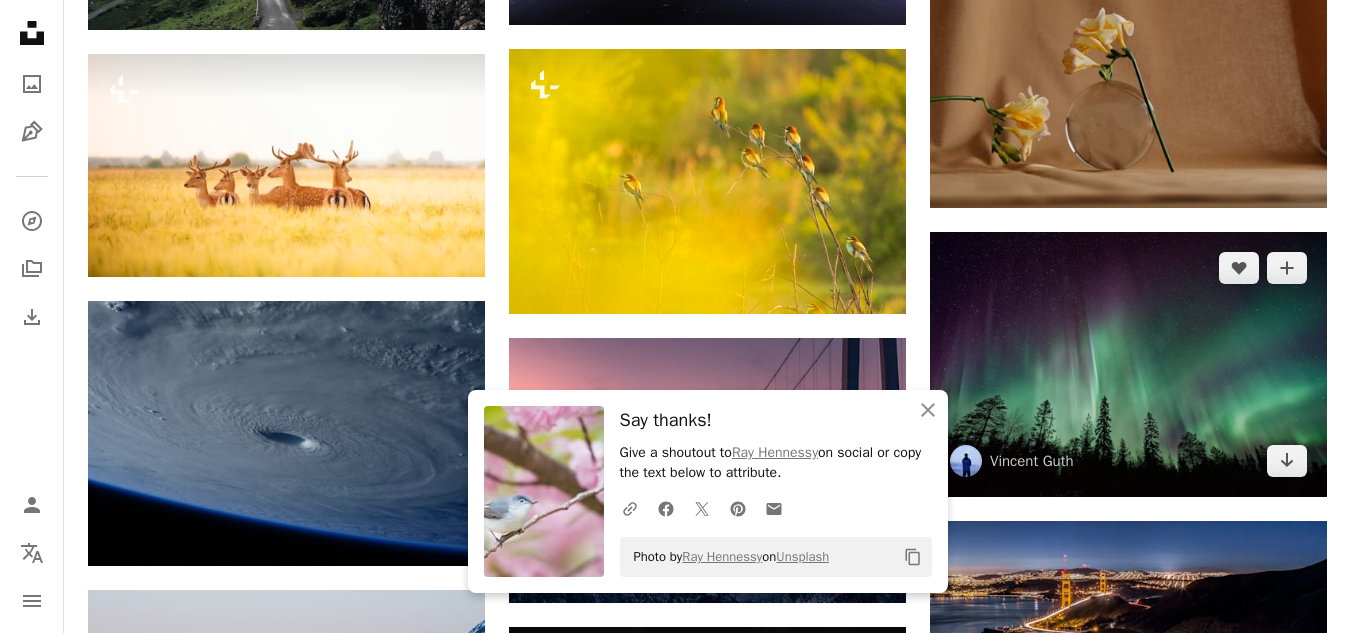 click at bounding box center [1128, 364] 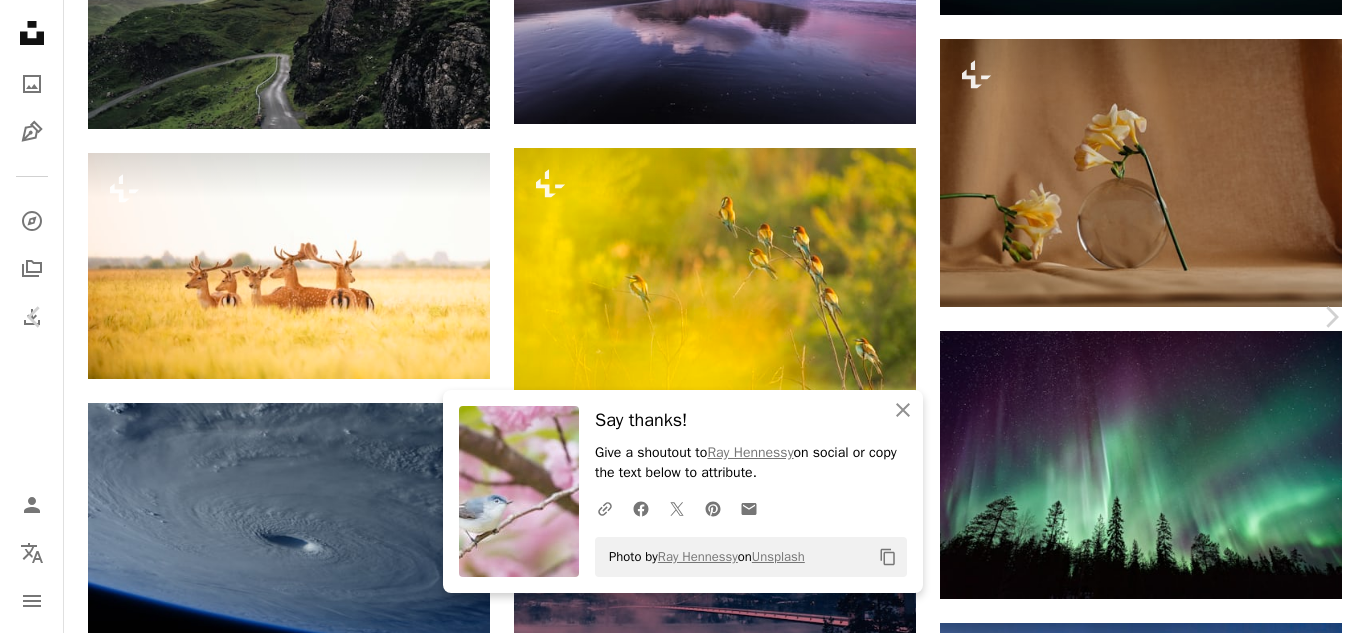 click on "Download free" at bounding box center (1167, 3331) 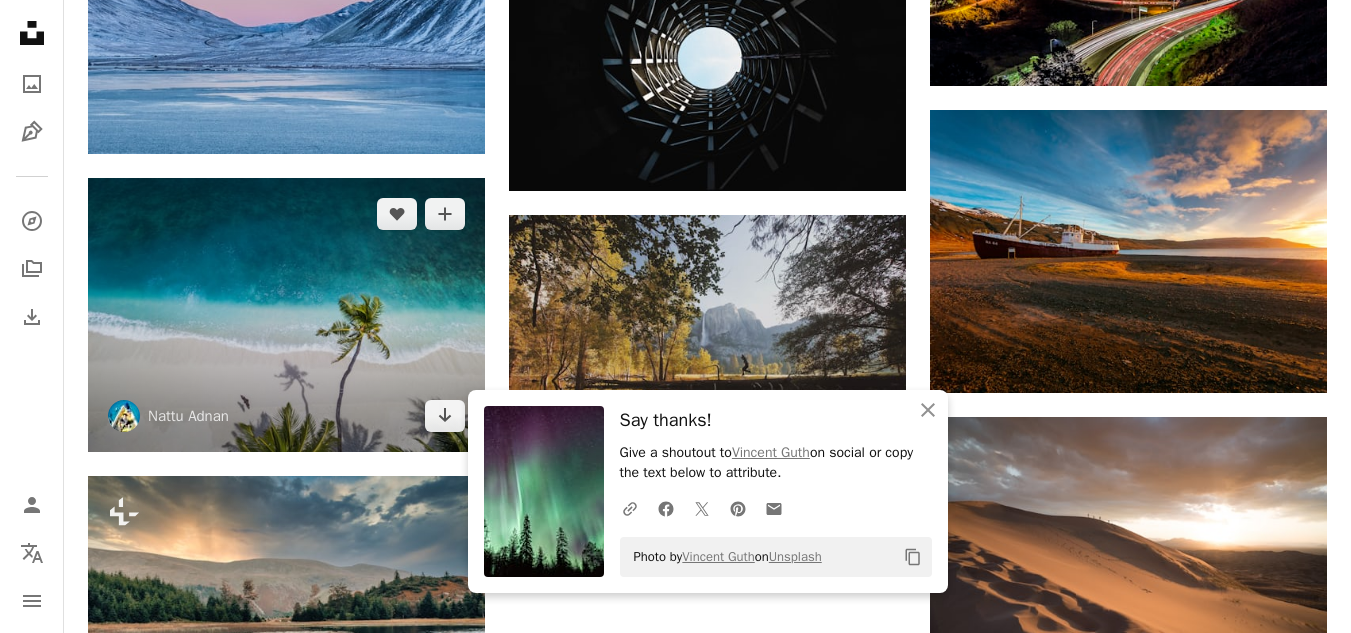 scroll, scrollTop: 9600, scrollLeft: 0, axis: vertical 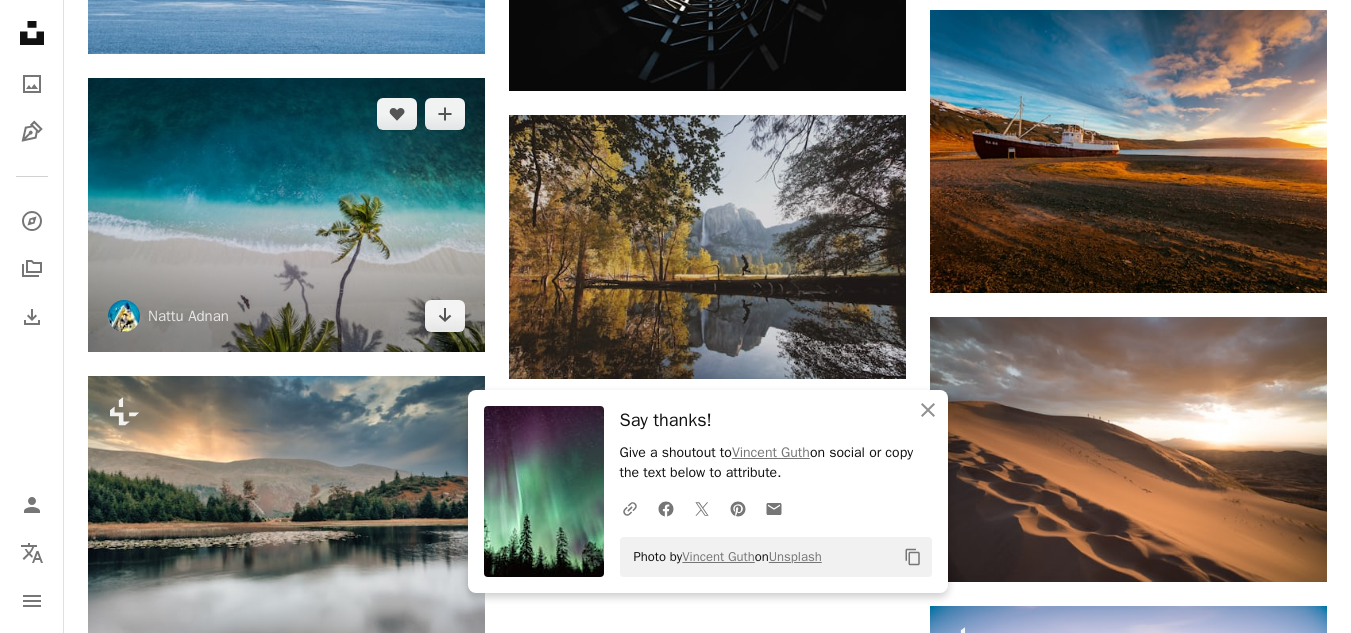 click at bounding box center (286, 215) 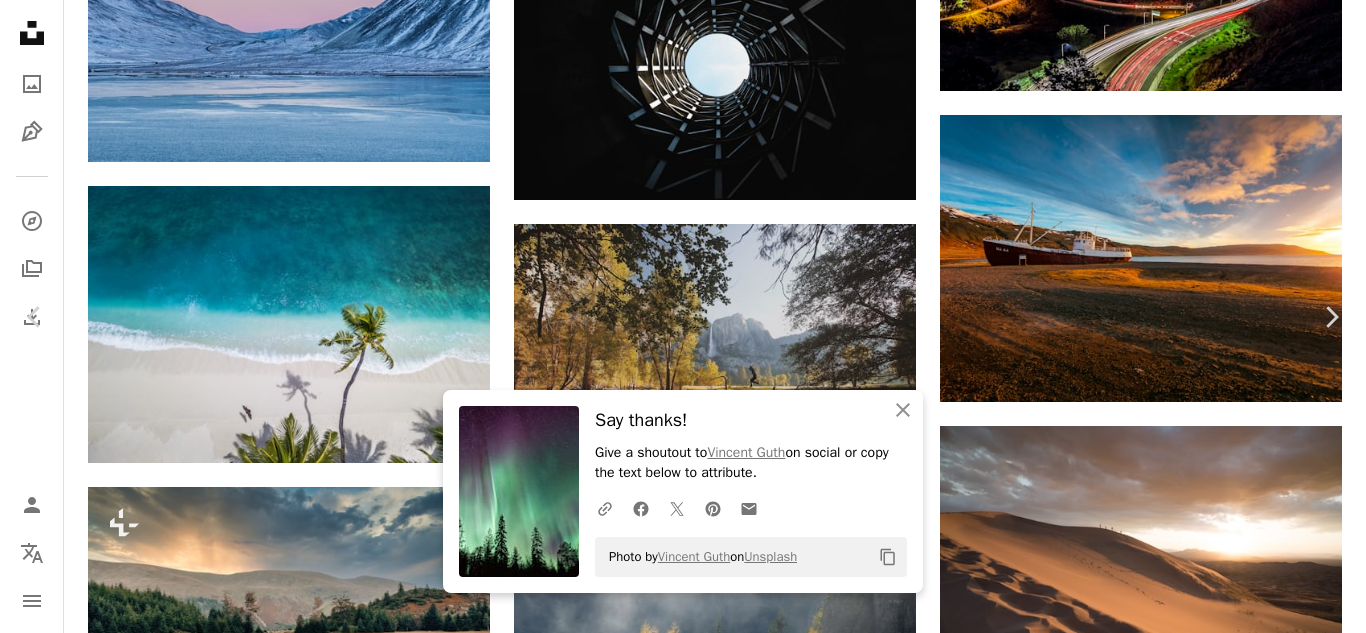 click on "Download free" at bounding box center [1167, 4541] 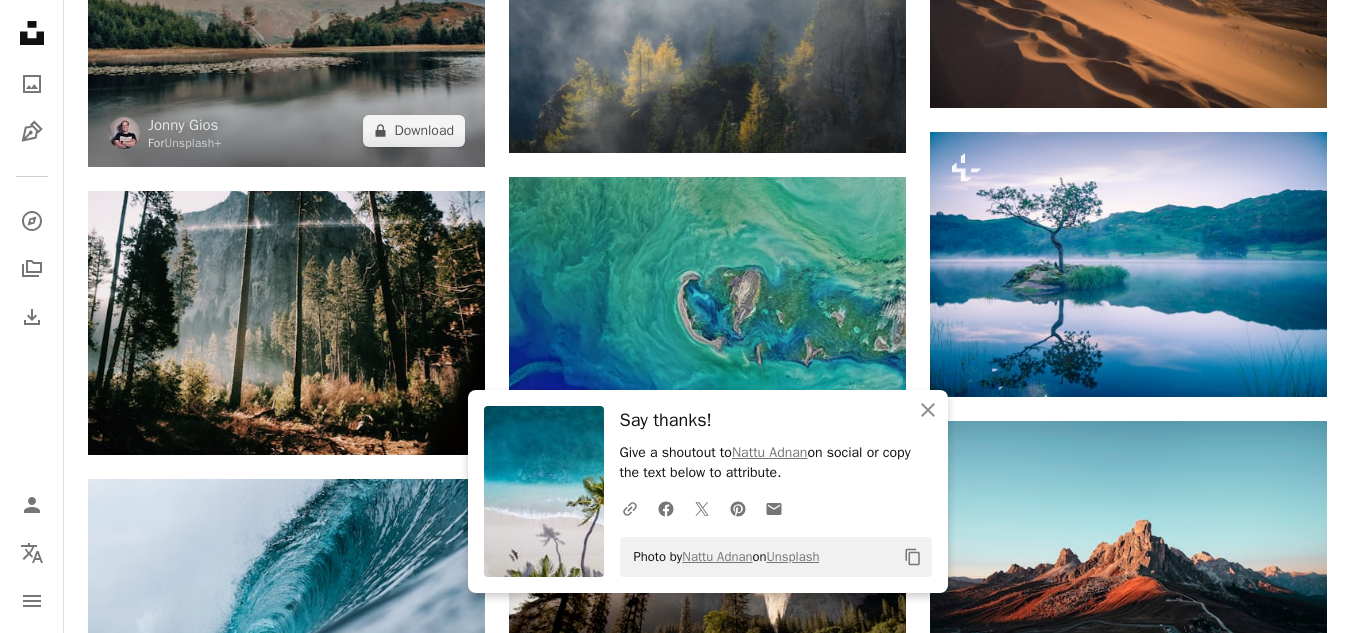 scroll, scrollTop: 10100, scrollLeft: 0, axis: vertical 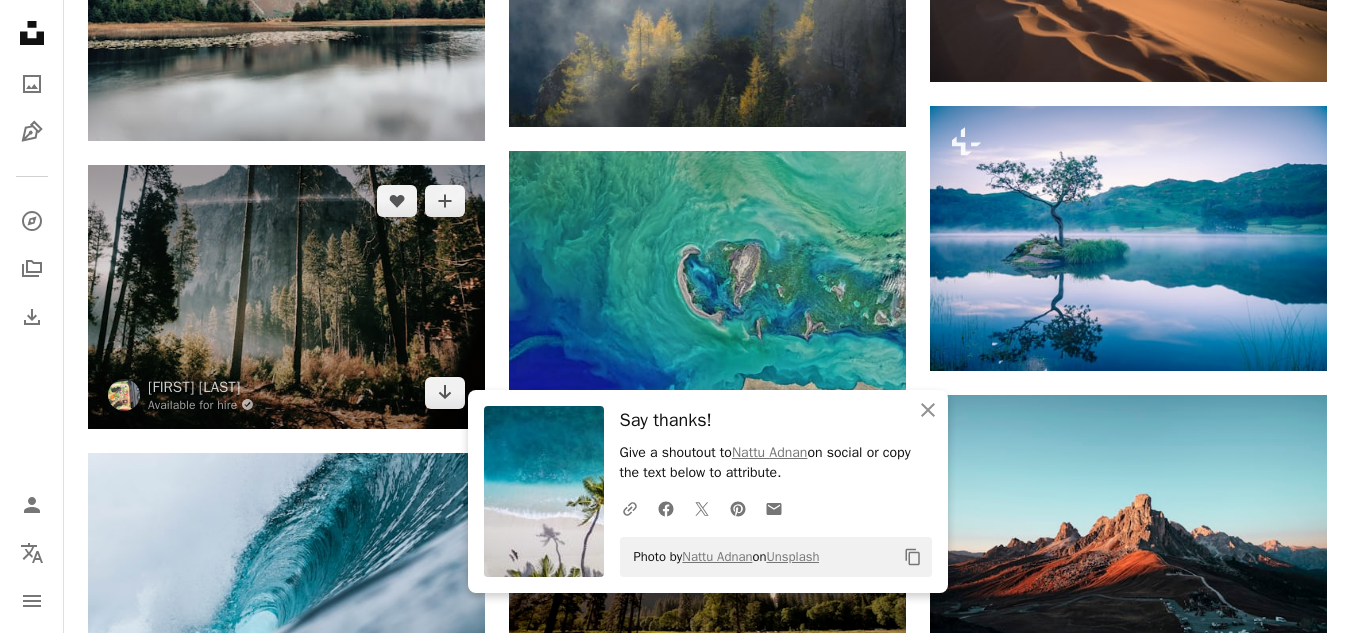 click at bounding box center (286, 297) 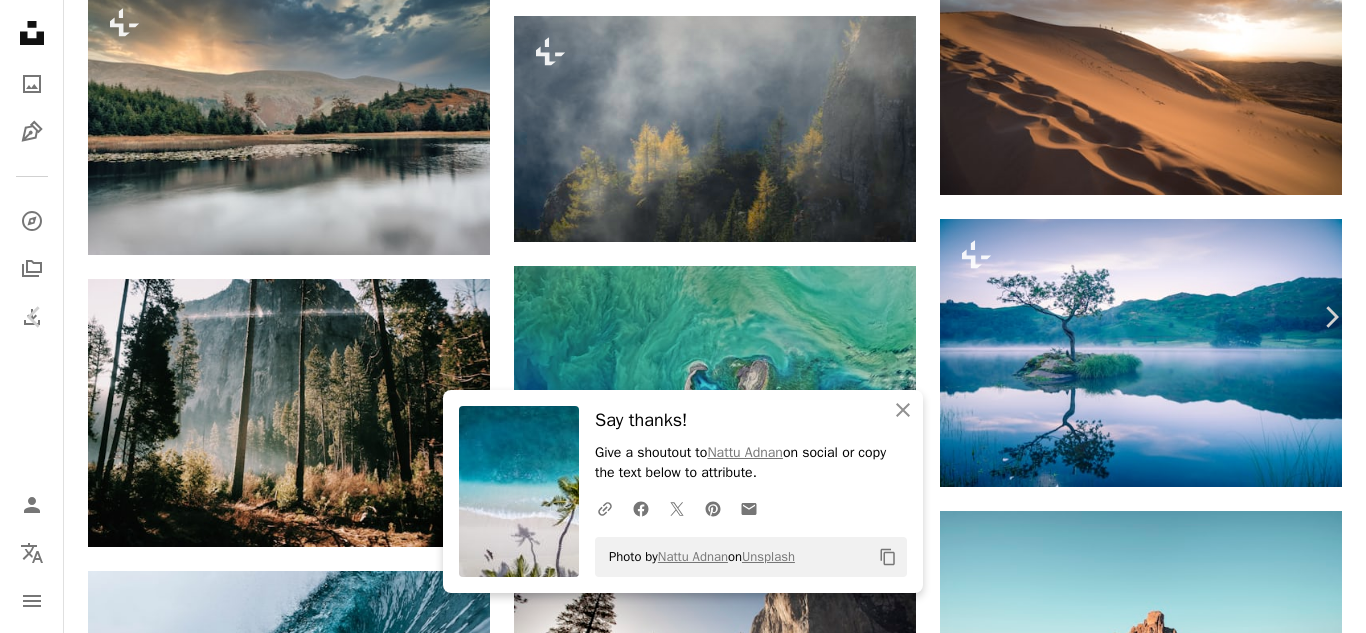 click on "Download free" at bounding box center [1167, 4040] 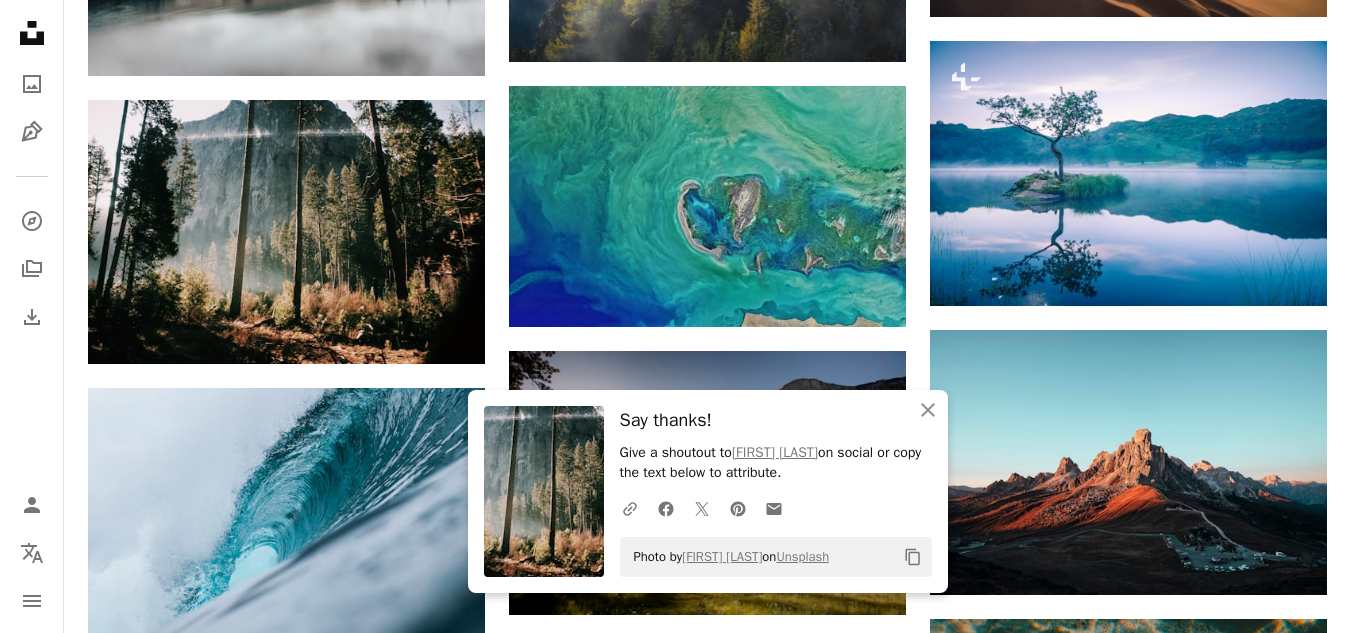 scroll, scrollTop: 10200, scrollLeft: 0, axis: vertical 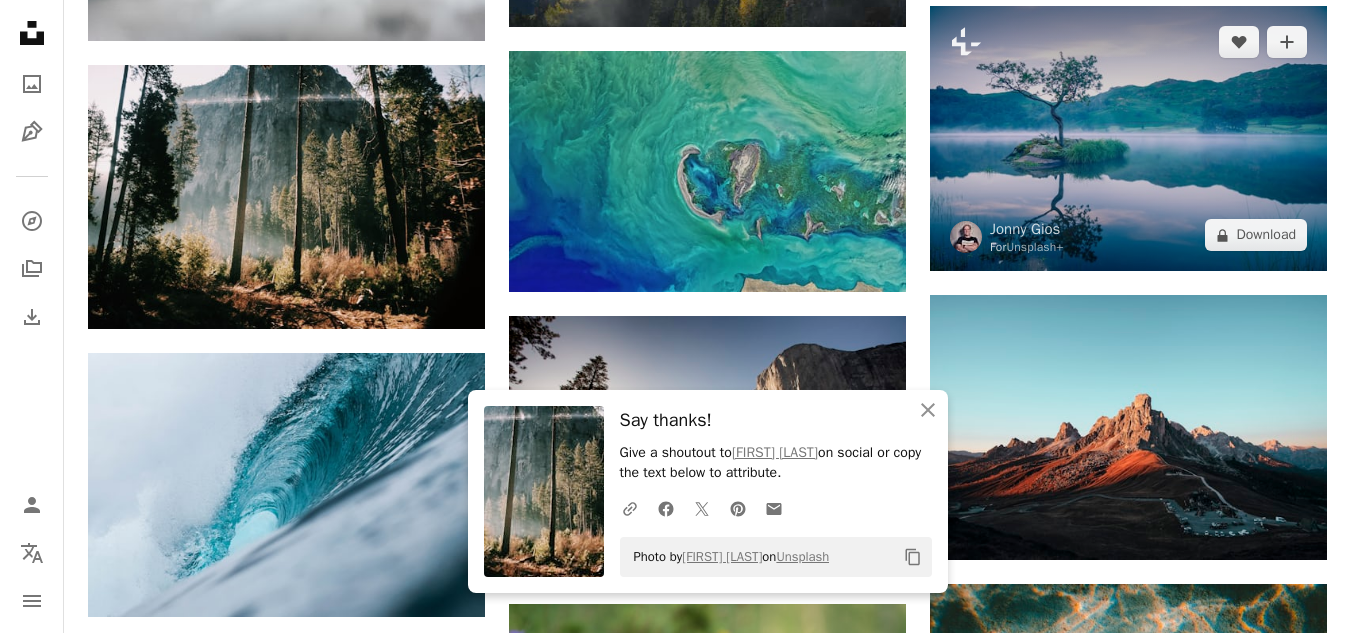 click at bounding box center (1128, 138) 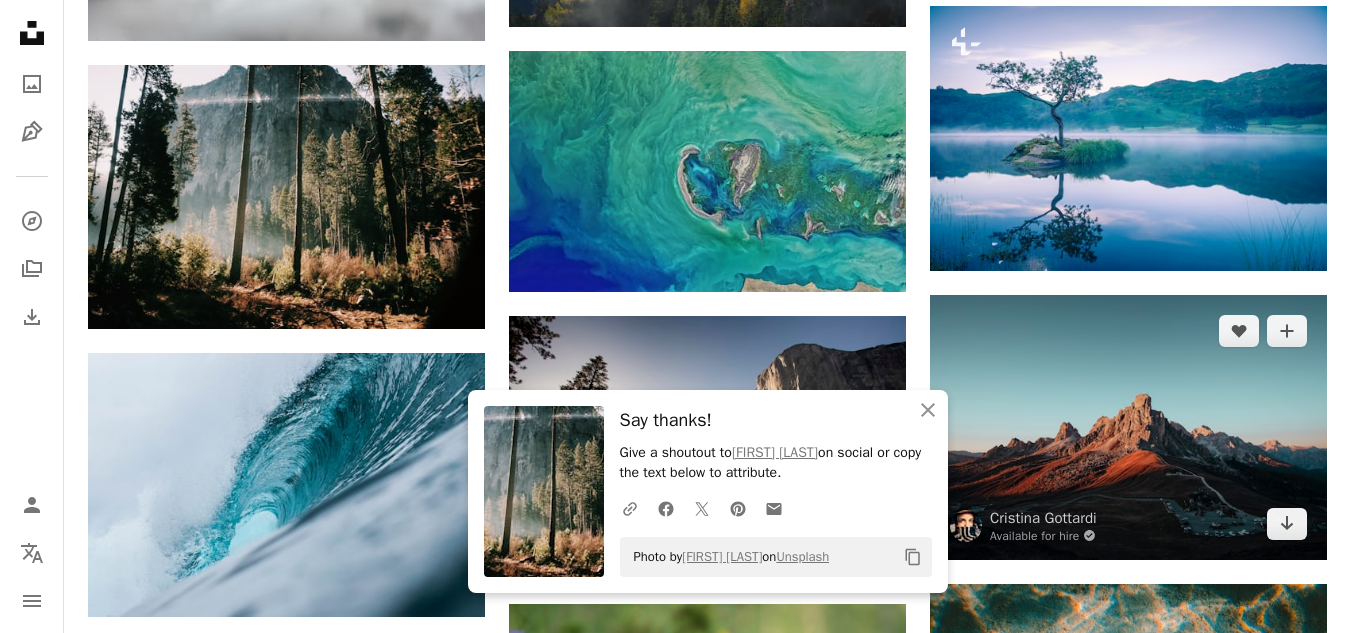 click at bounding box center (1128, 427) 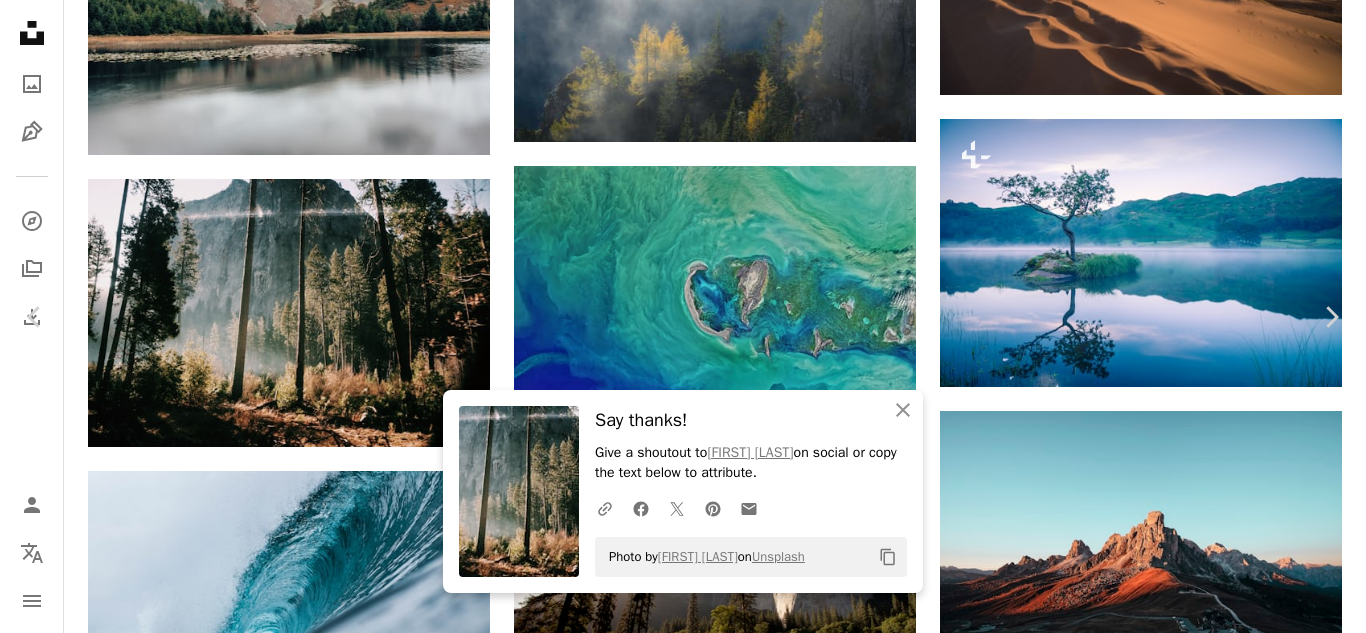click on "Download free" at bounding box center [1167, 3941] 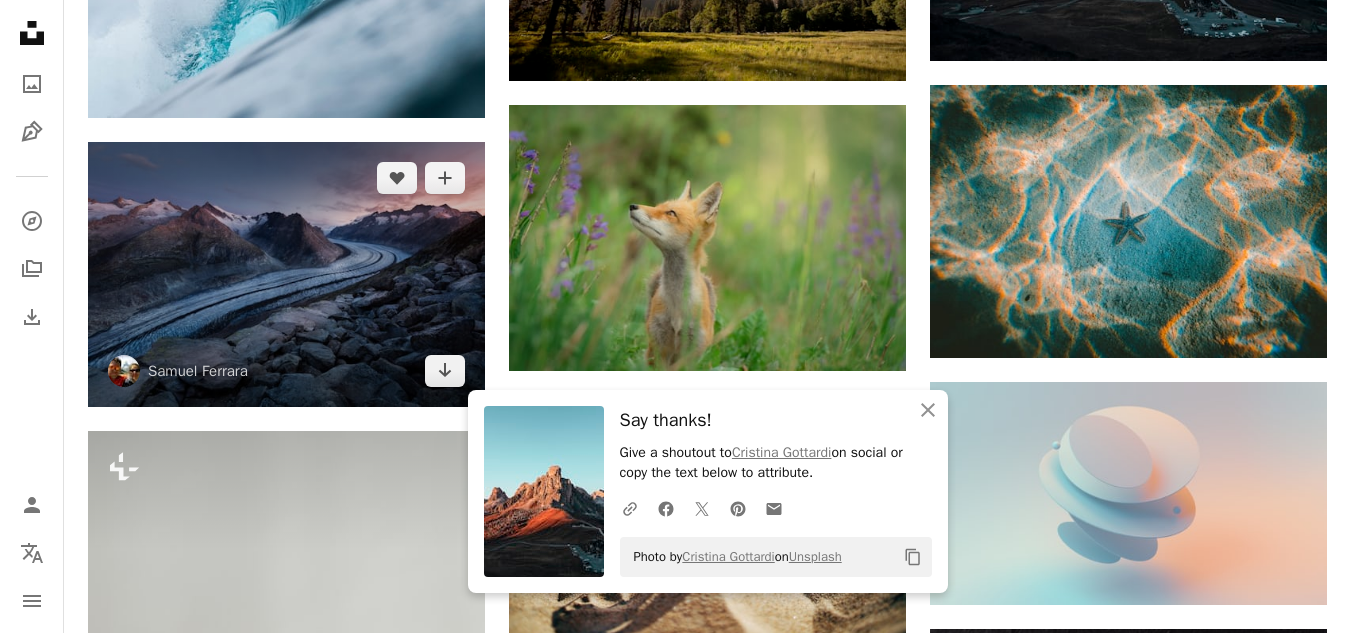 scroll, scrollTop: 10700, scrollLeft: 0, axis: vertical 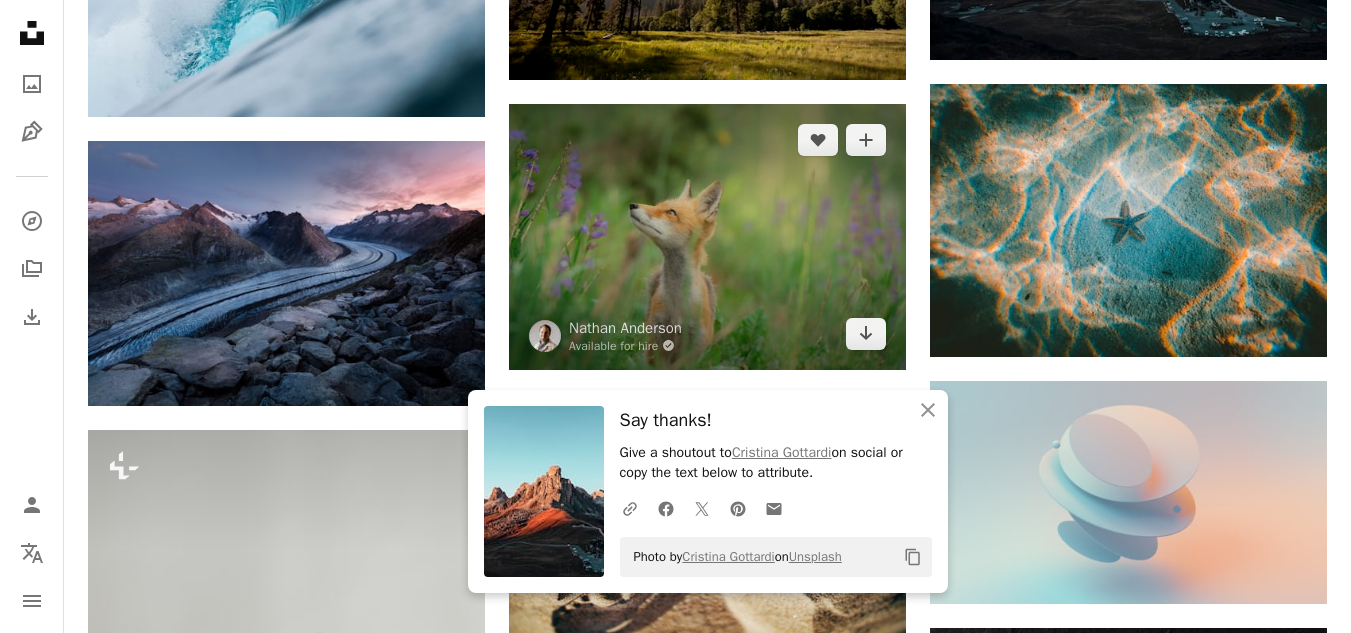click at bounding box center (707, 236) 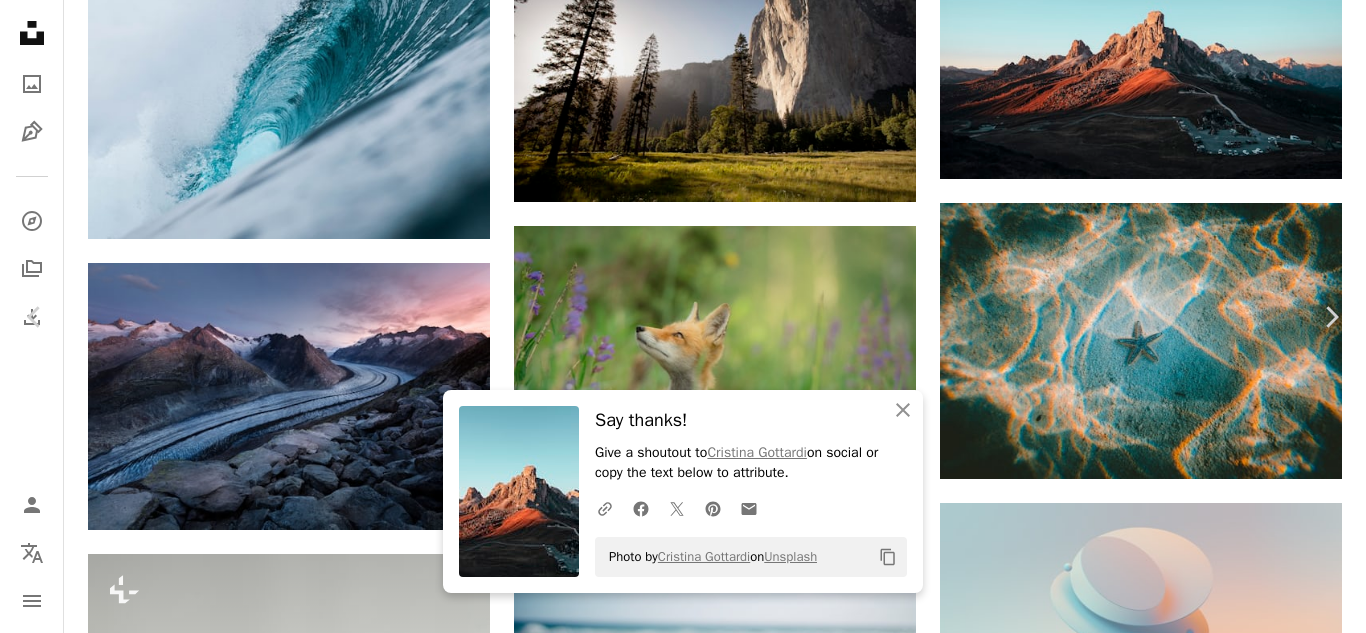click on "Download free" at bounding box center [1167, 3440] 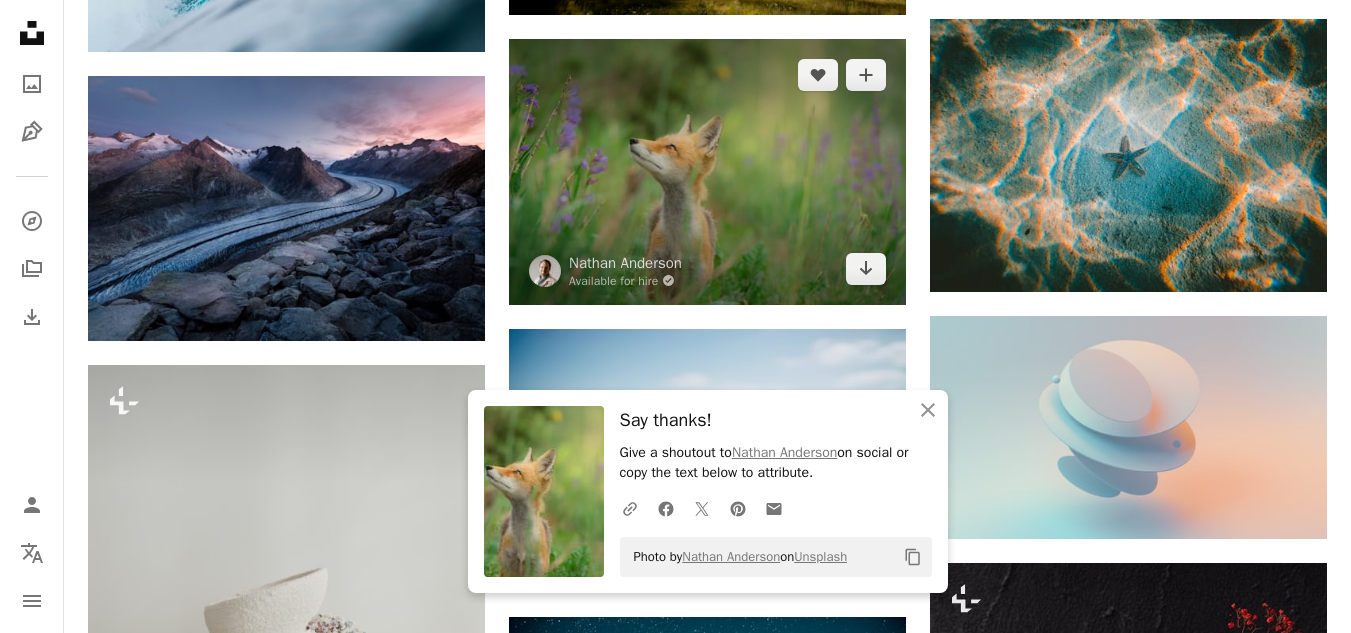 scroll, scrollTop: 10800, scrollLeft: 0, axis: vertical 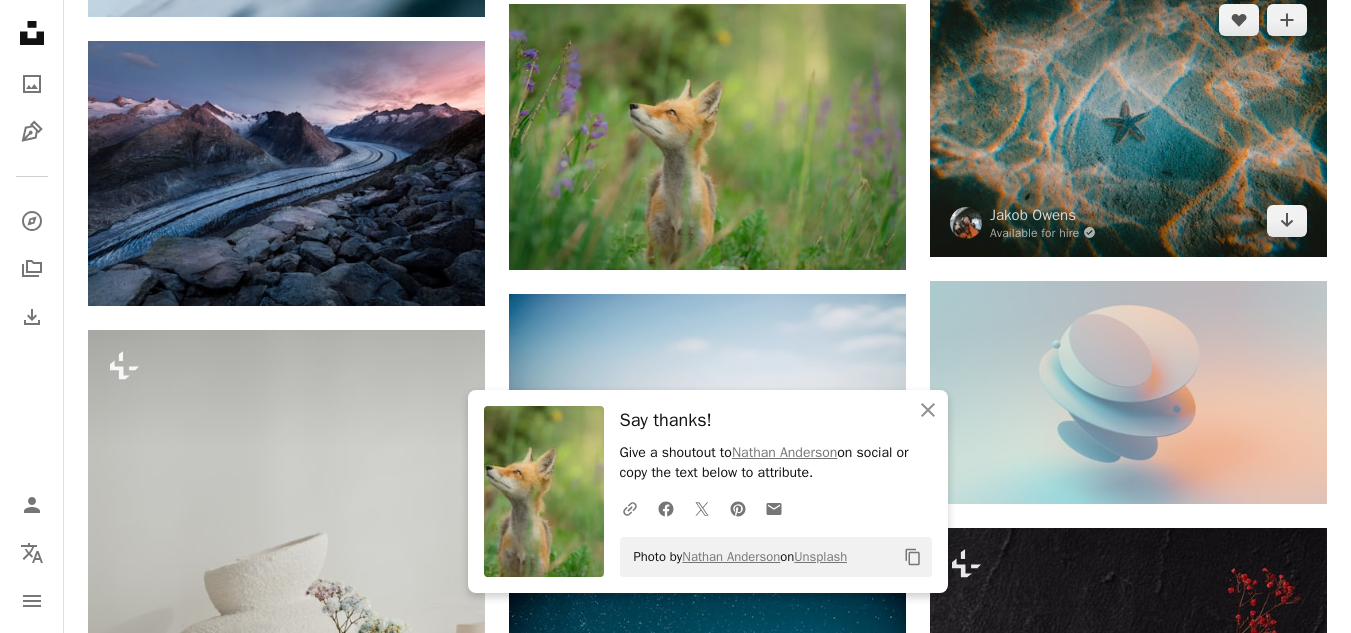 click at bounding box center (1128, 120) 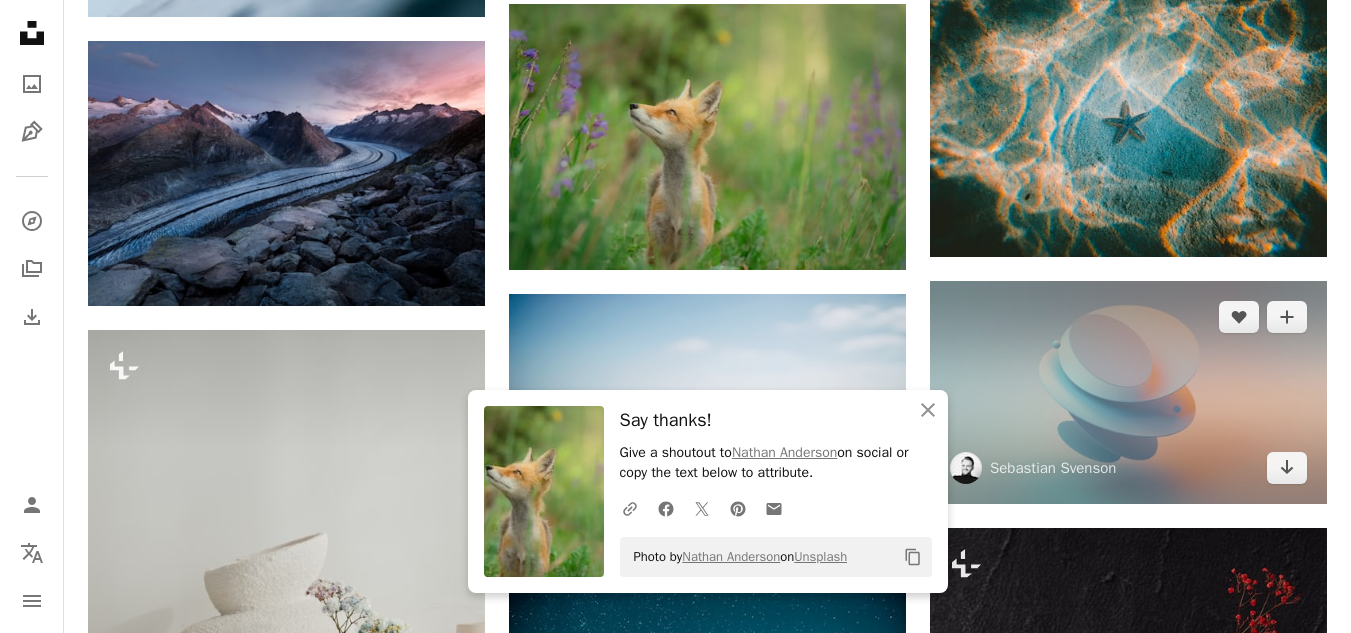 click at bounding box center (1128, 392) 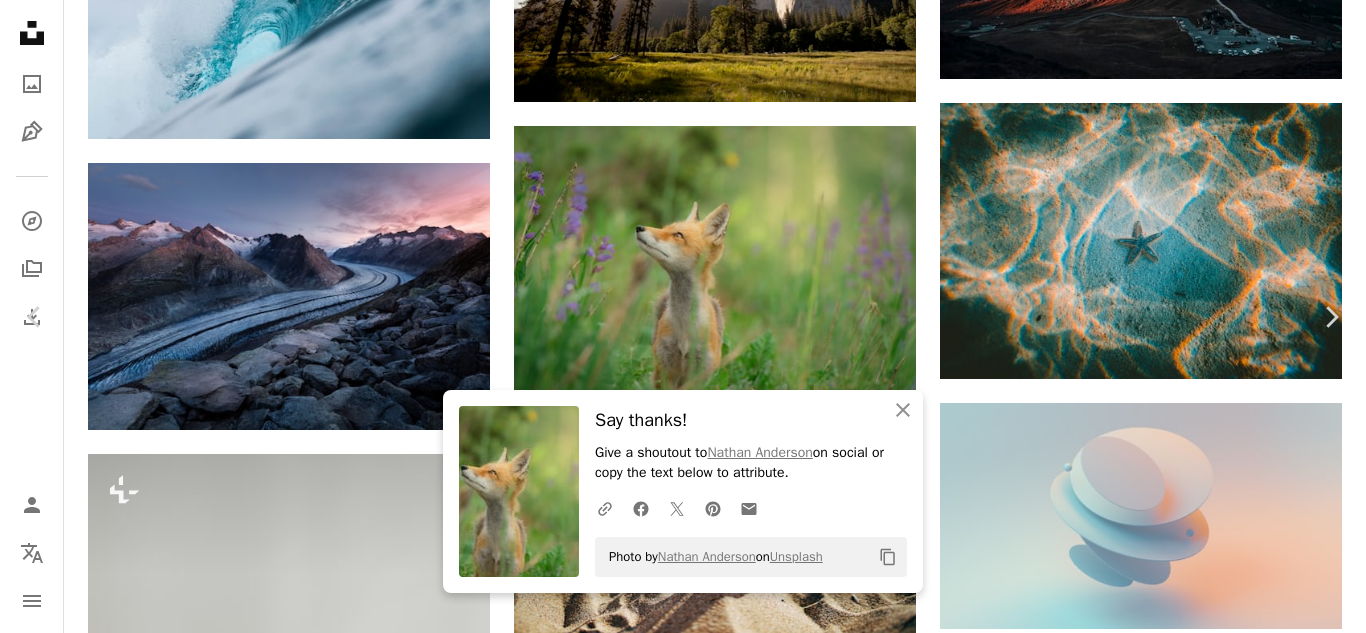 click on "Download free" at bounding box center (1167, 3340) 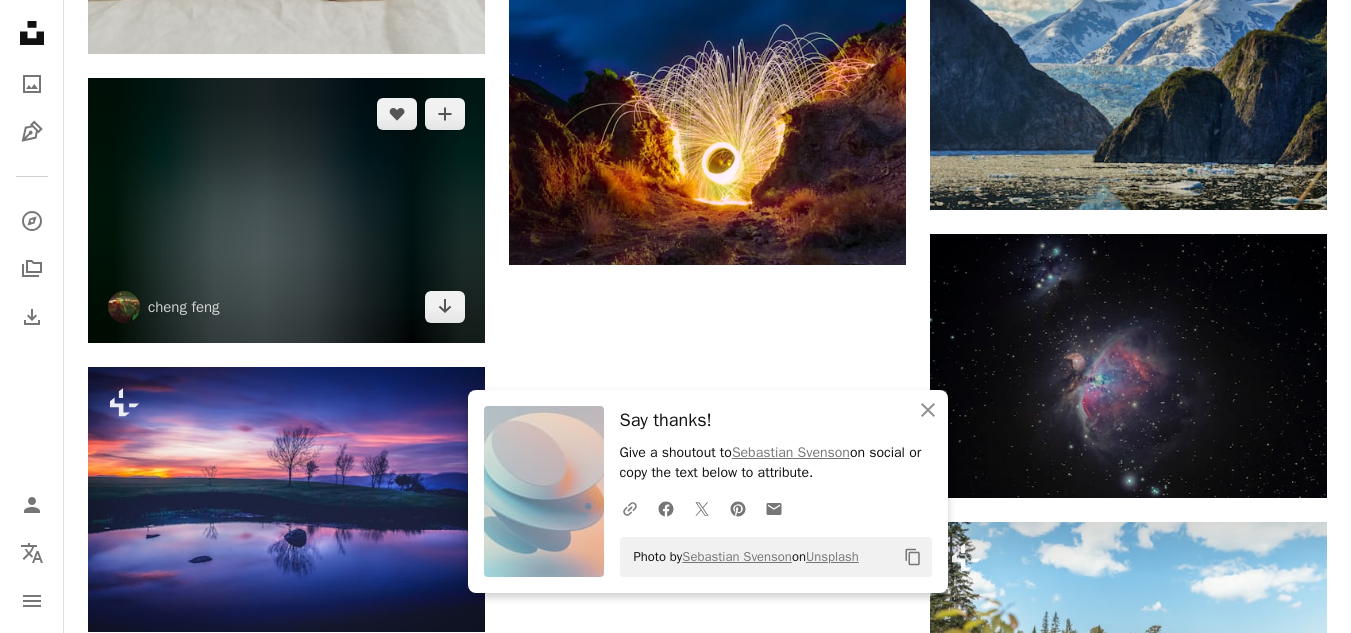 scroll, scrollTop: 11700, scrollLeft: 0, axis: vertical 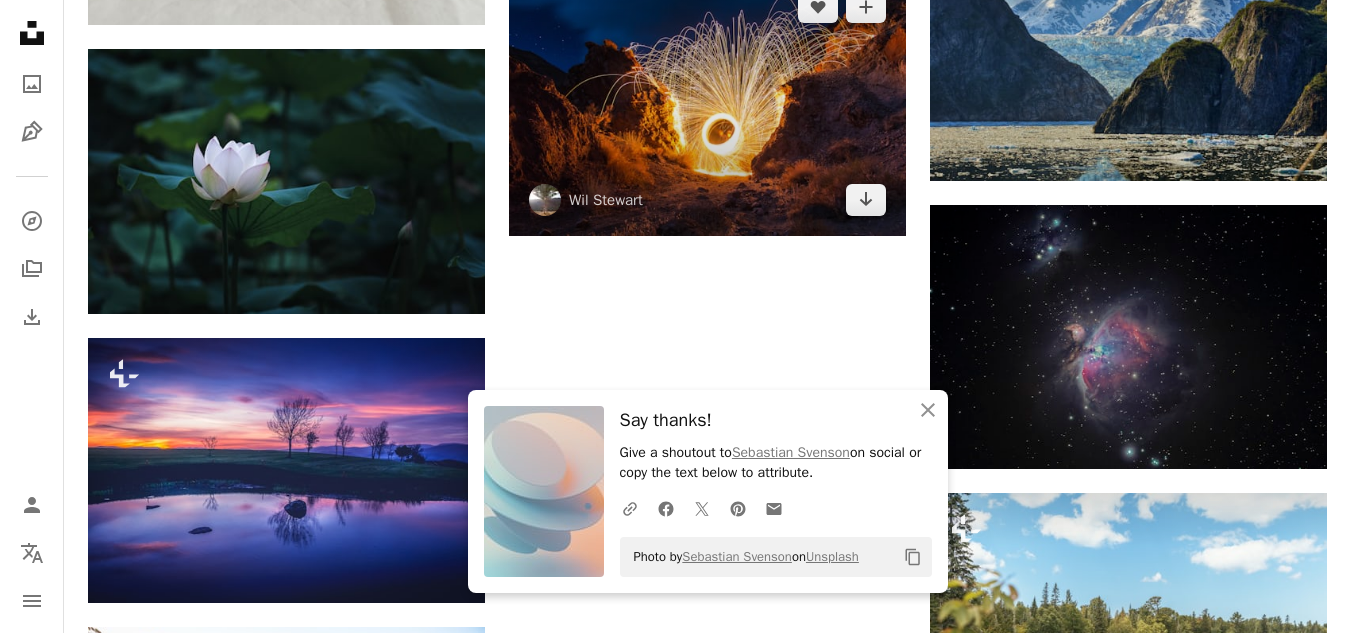 click at bounding box center (707, 103) 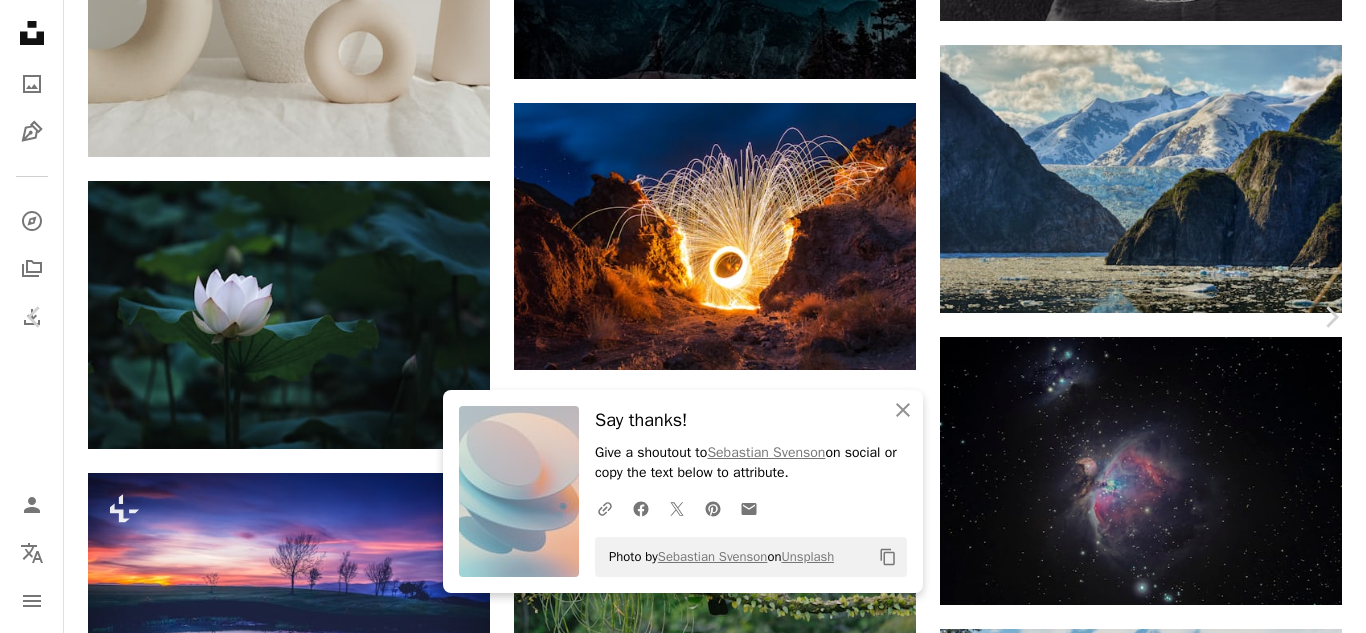 click on "Download free" at bounding box center [1167, 4517] 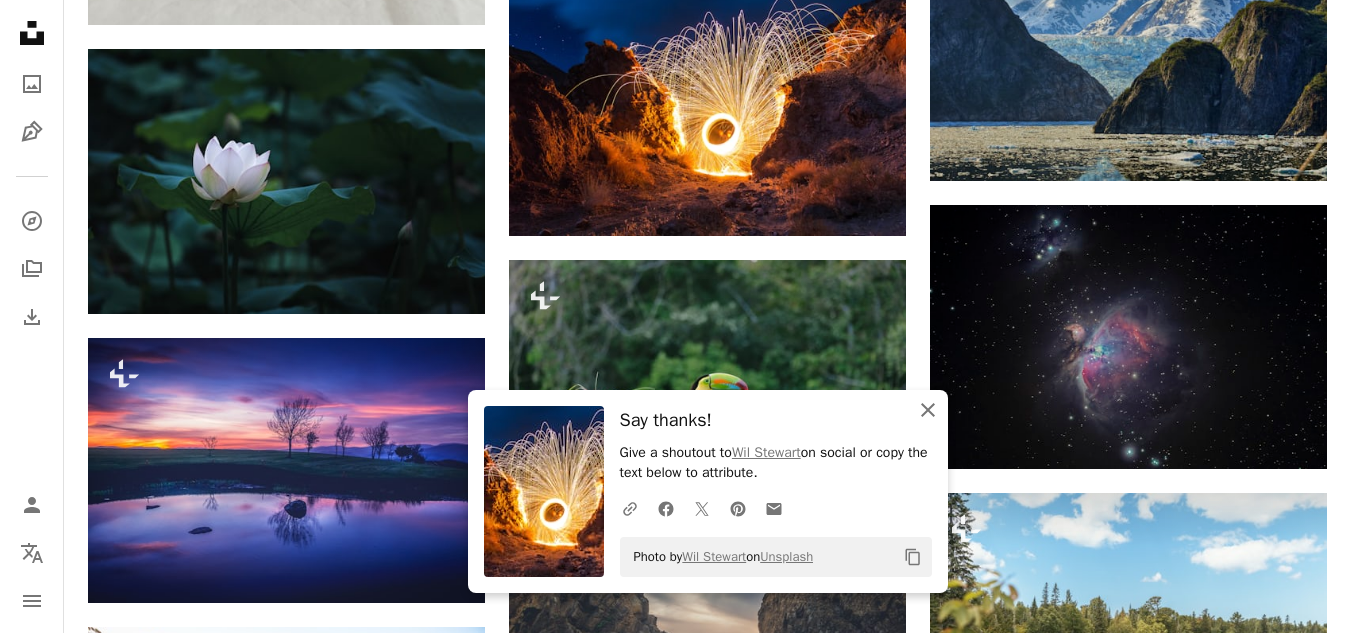 click on "An X shape" 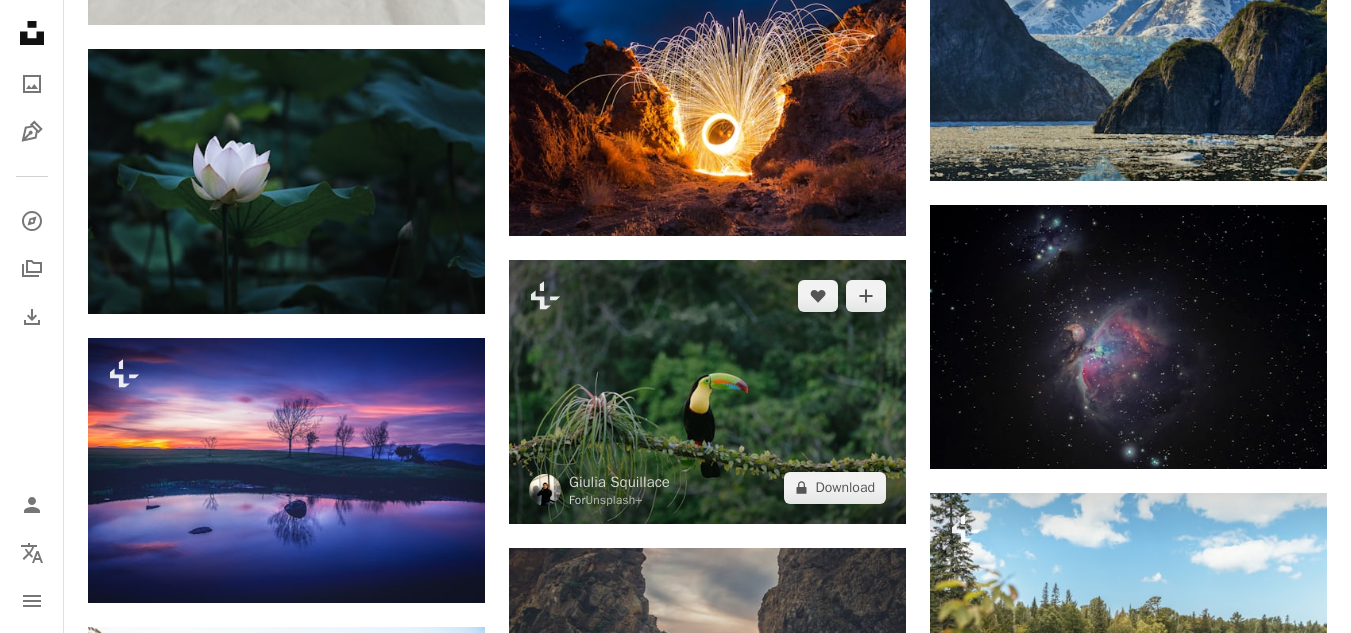 click at bounding box center [707, 392] 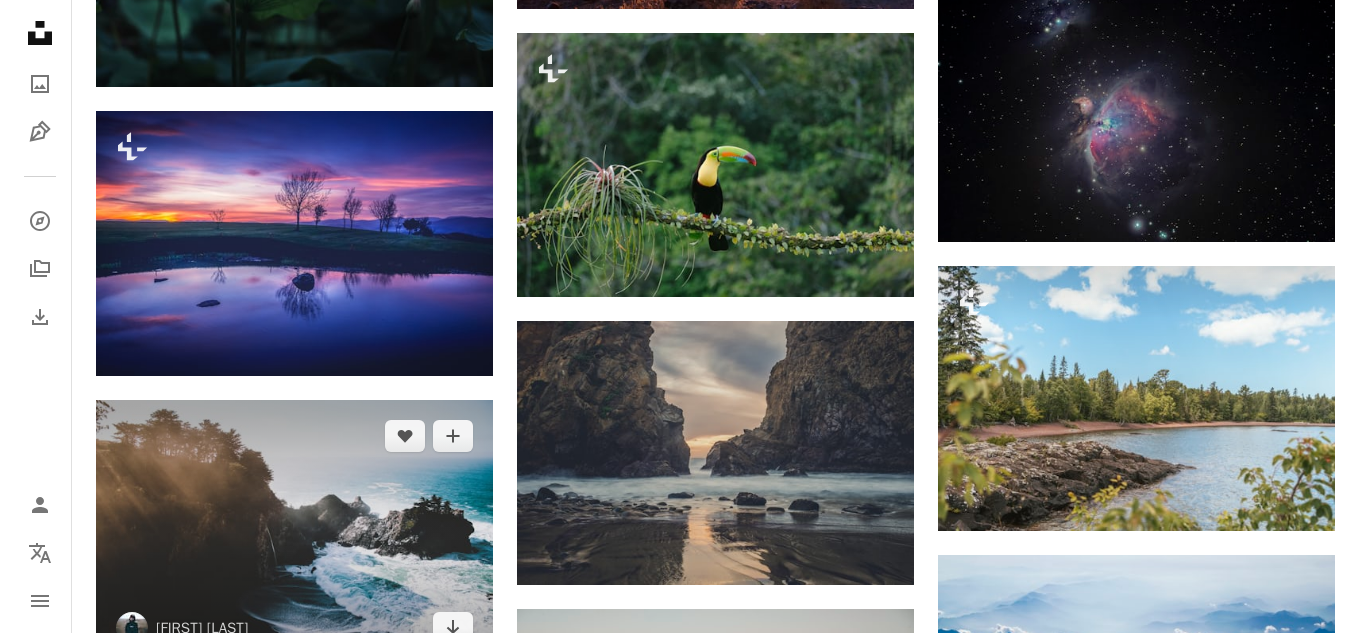 scroll, scrollTop: 12000, scrollLeft: 0, axis: vertical 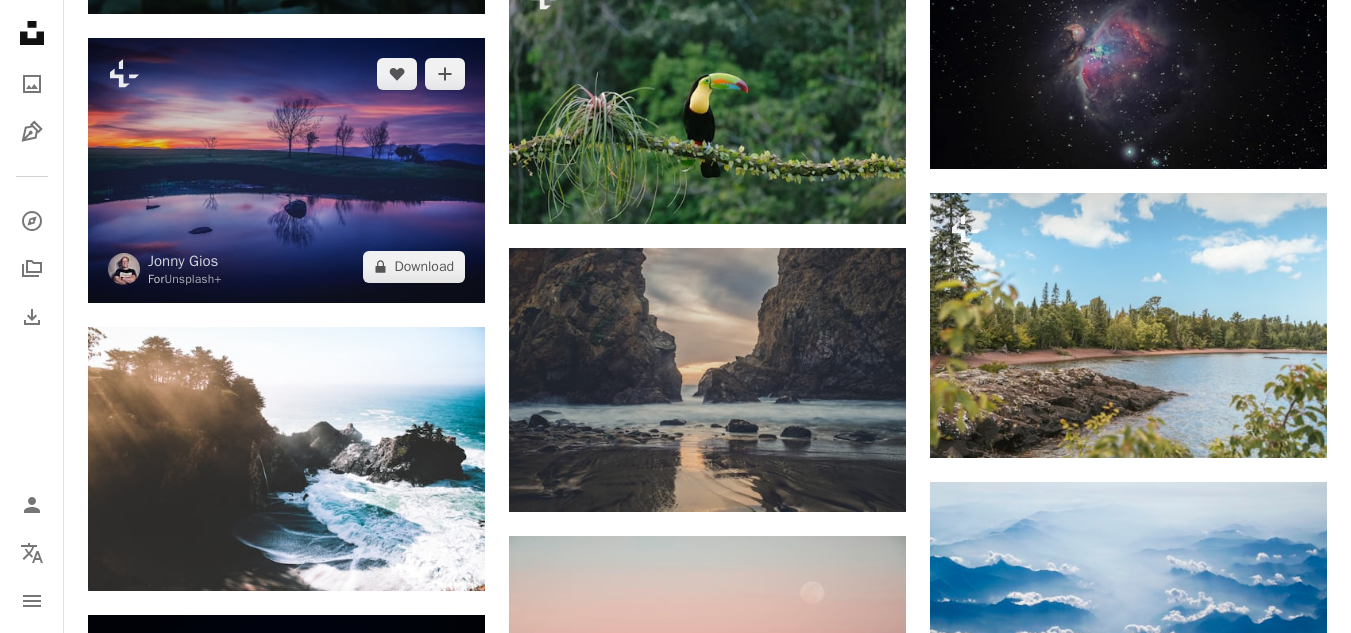 click at bounding box center [286, 170] 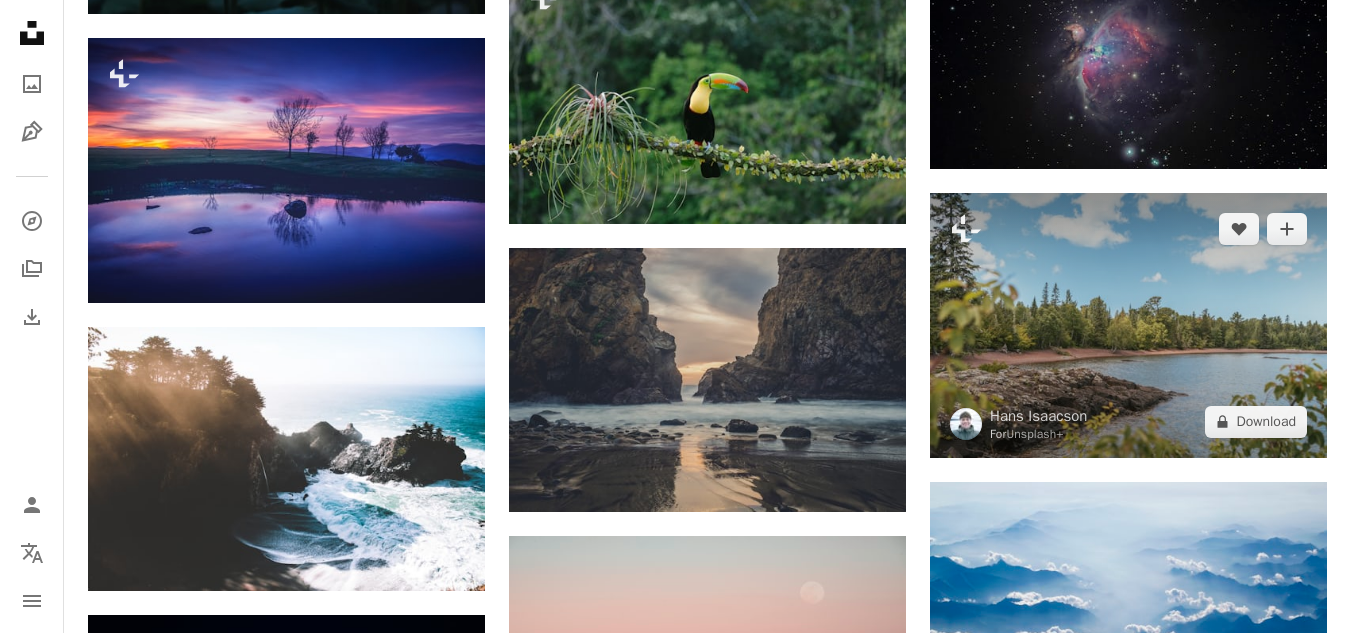 click at bounding box center [1128, 325] 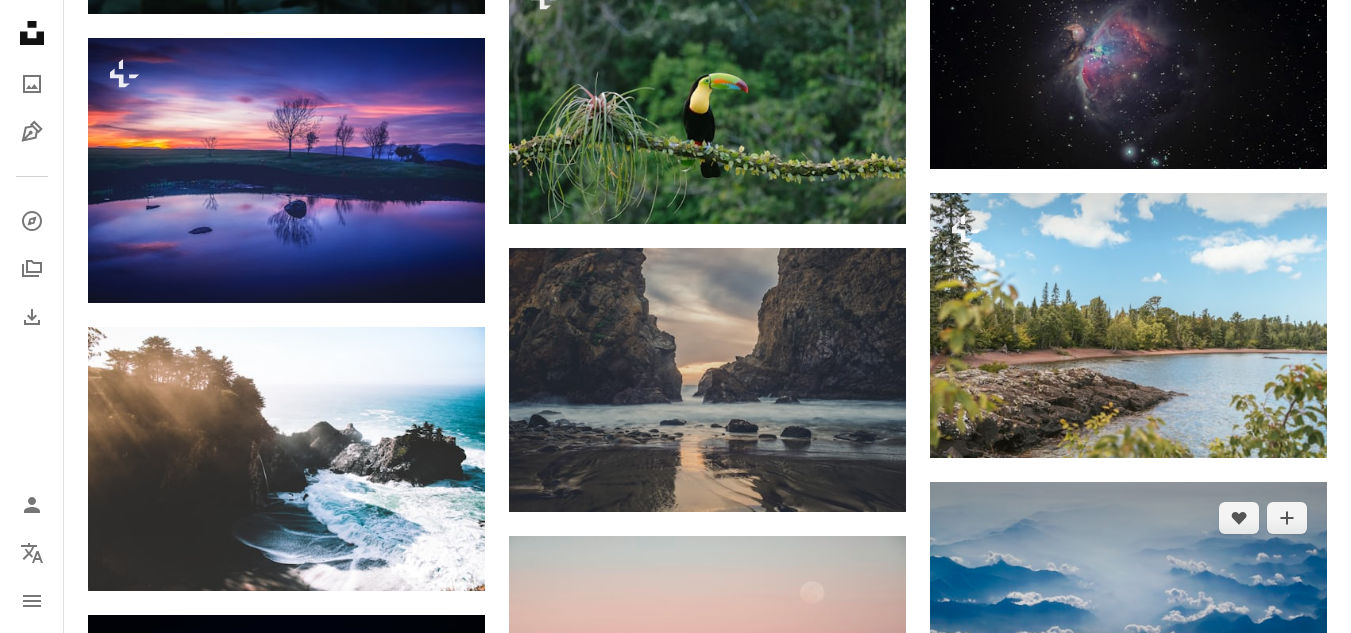 click at bounding box center [1128, 601] 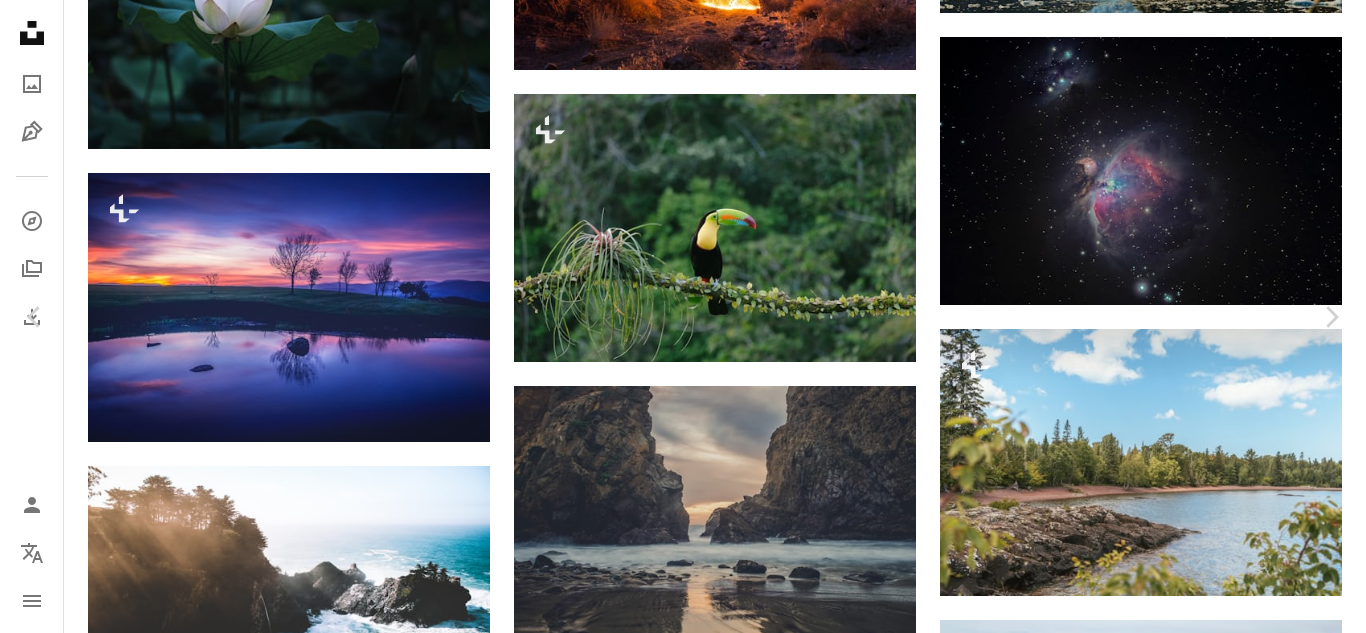 click on "Download free" at bounding box center [1167, 4217] 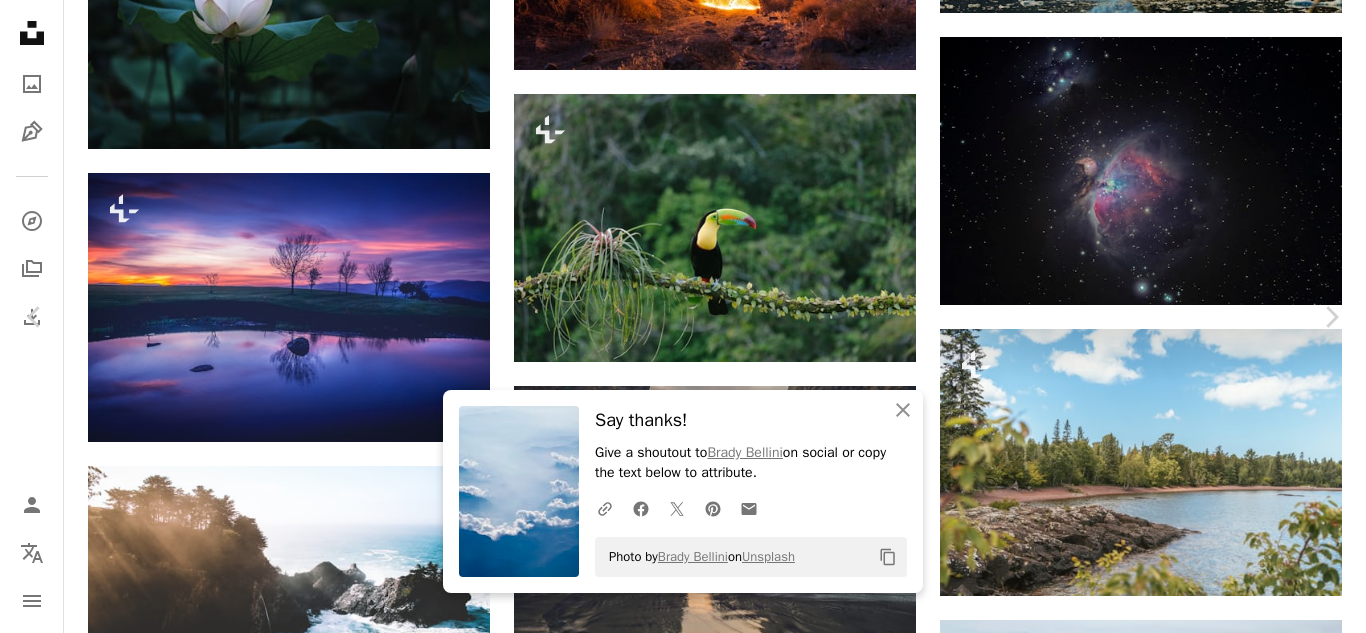 scroll, scrollTop: 432, scrollLeft: 0, axis: vertical 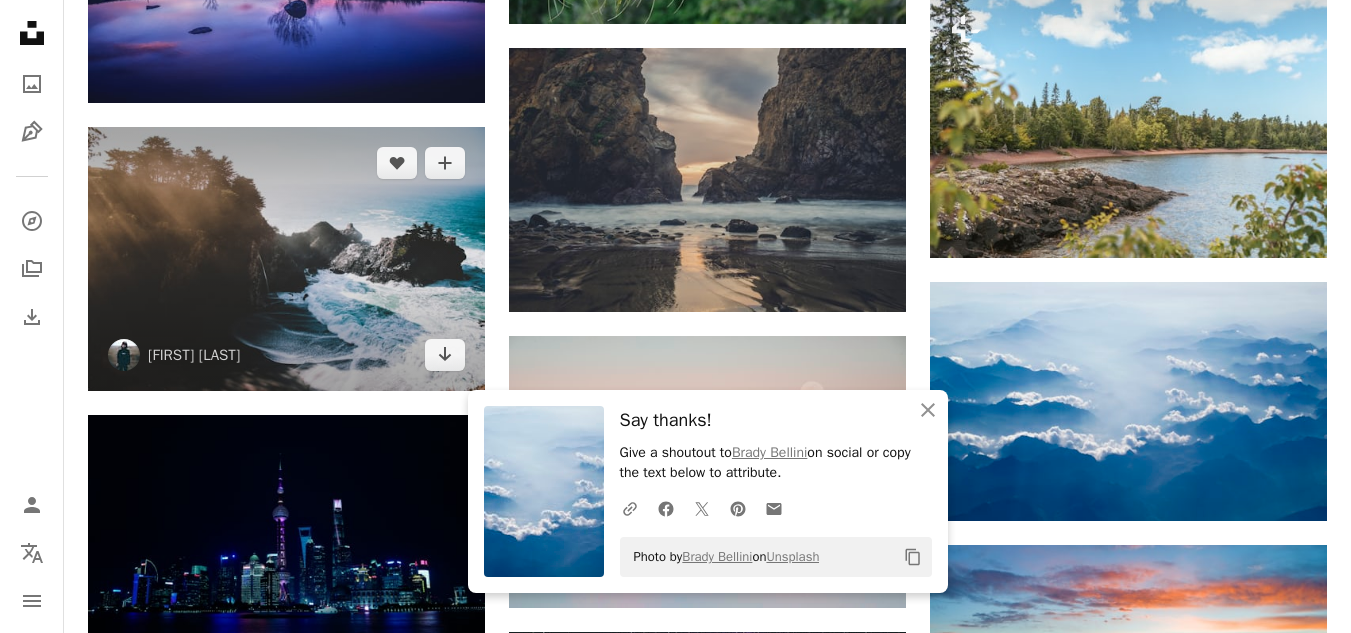 click at bounding box center [286, 259] 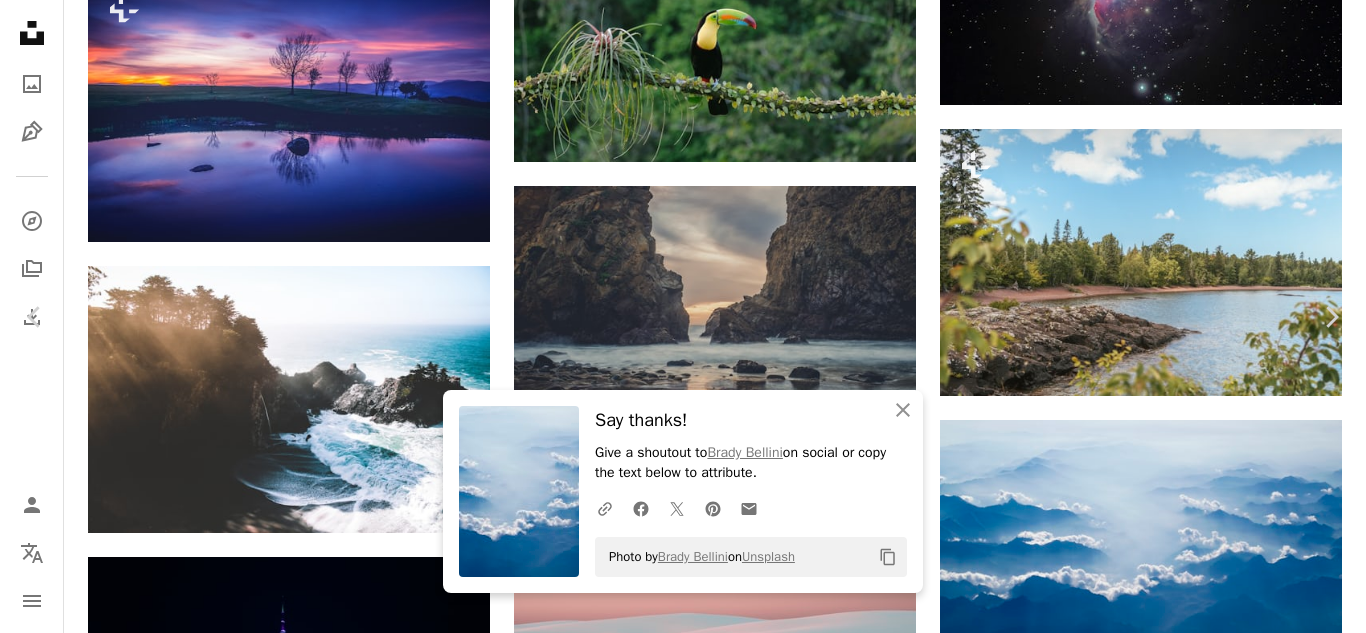 click on "Download free" at bounding box center (1167, 4017) 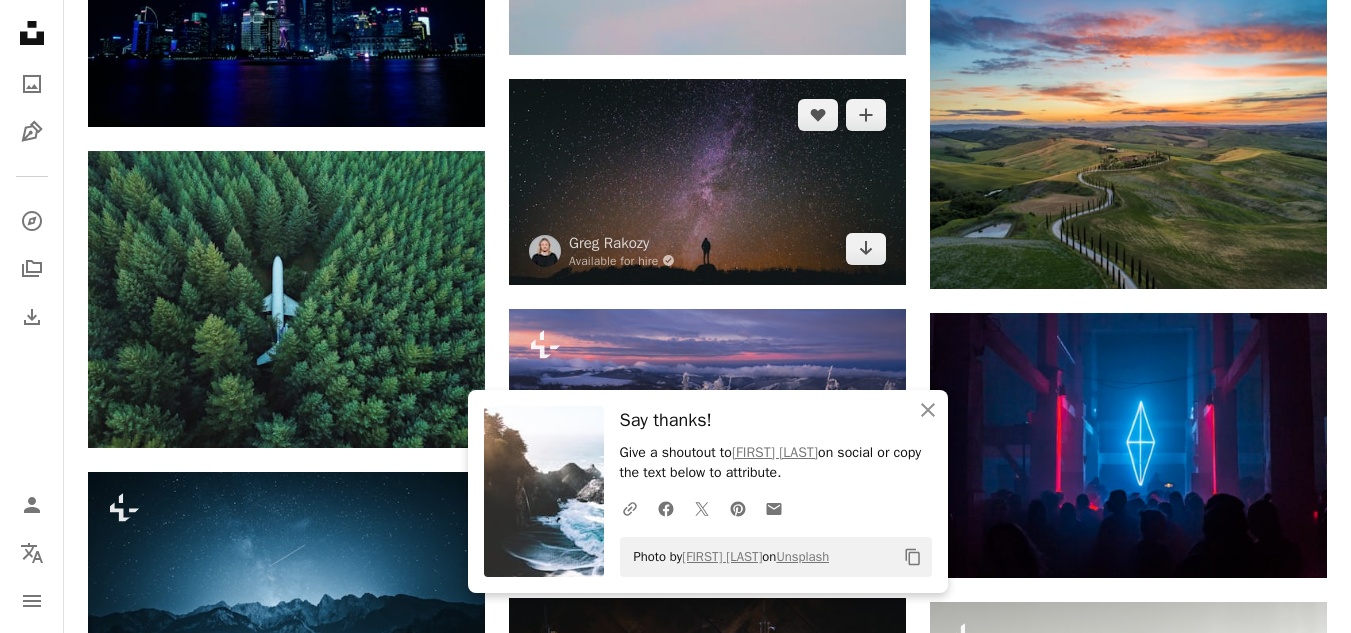 scroll, scrollTop: 12800, scrollLeft: 0, axis: vertical 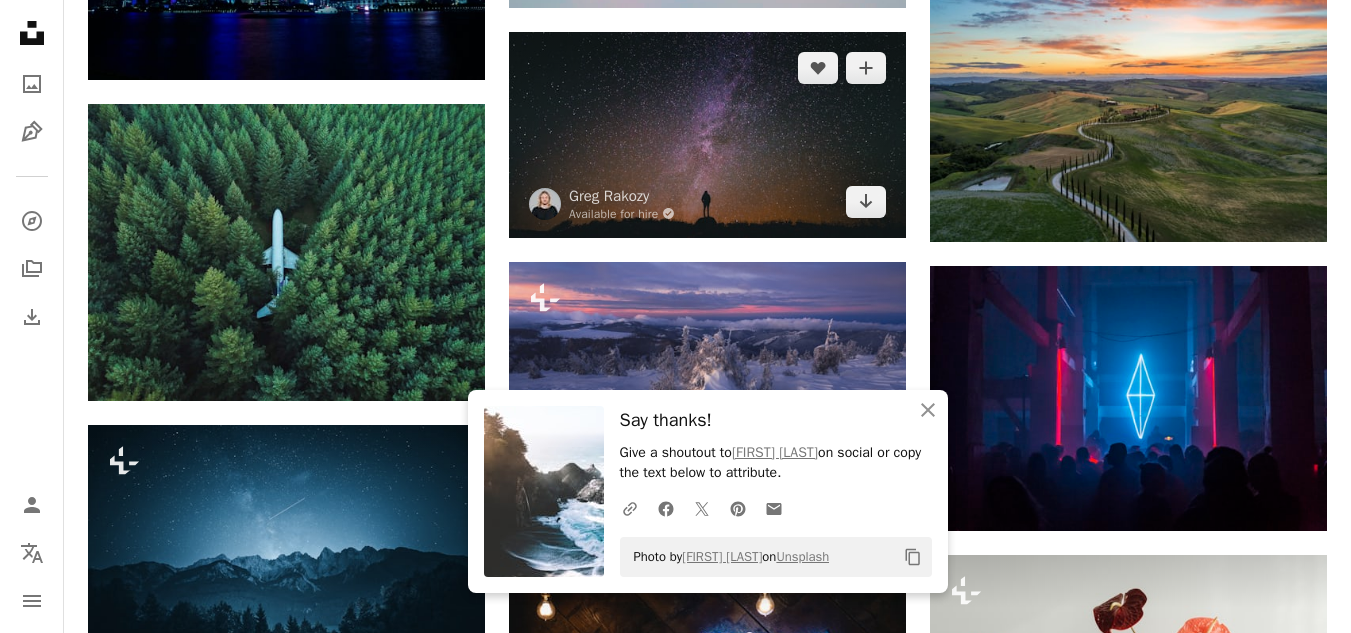 click at bounding box center [707, 135] 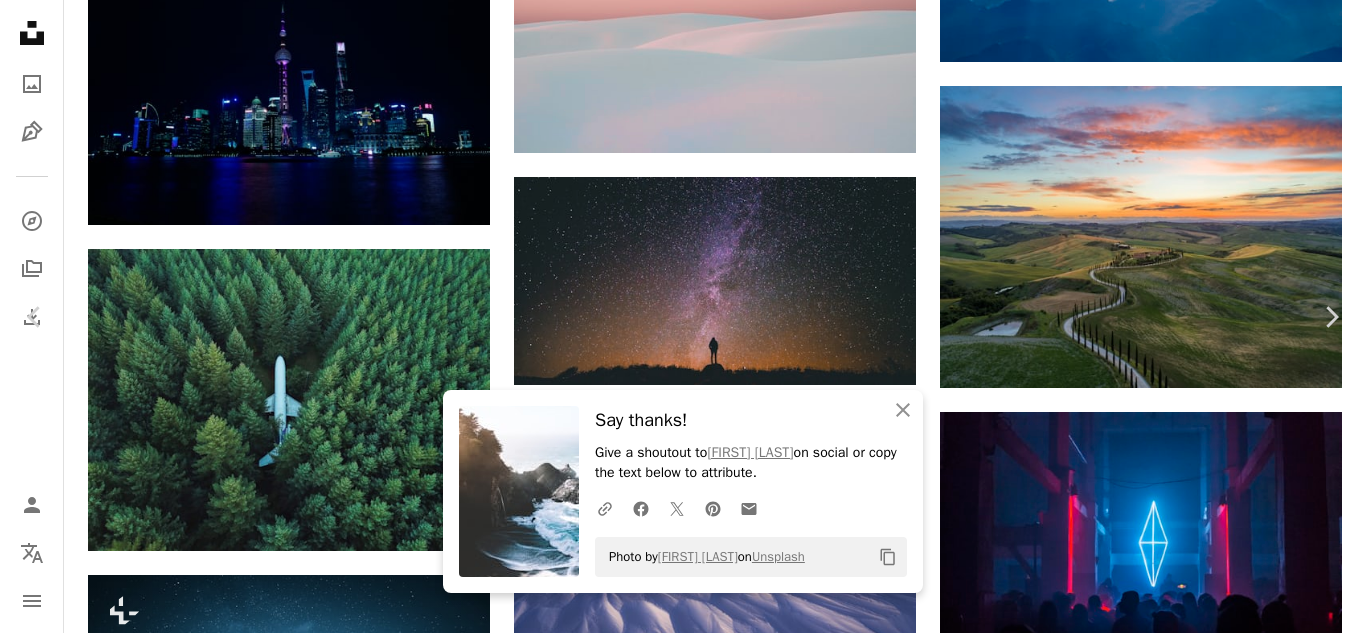click on "Download free" at bounding box center [1167, 3417] 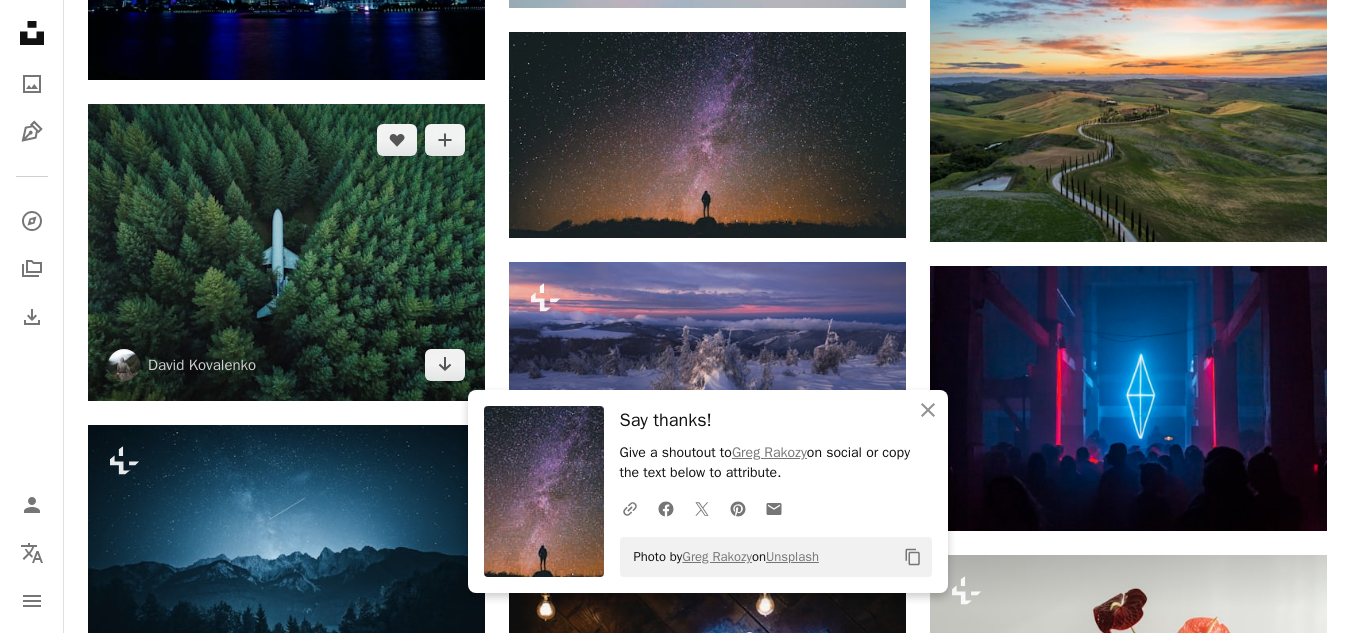 click at bounding box center [286, 253] 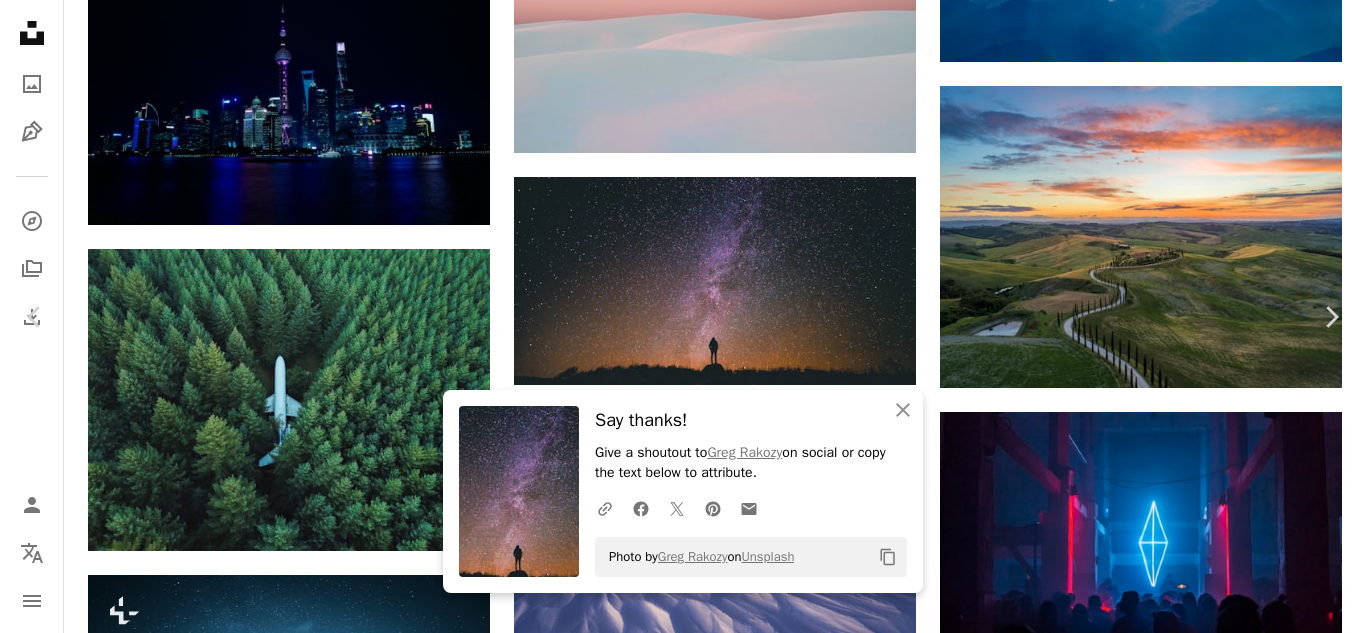 click on "Download free" at bounding box center [1167, 3417] 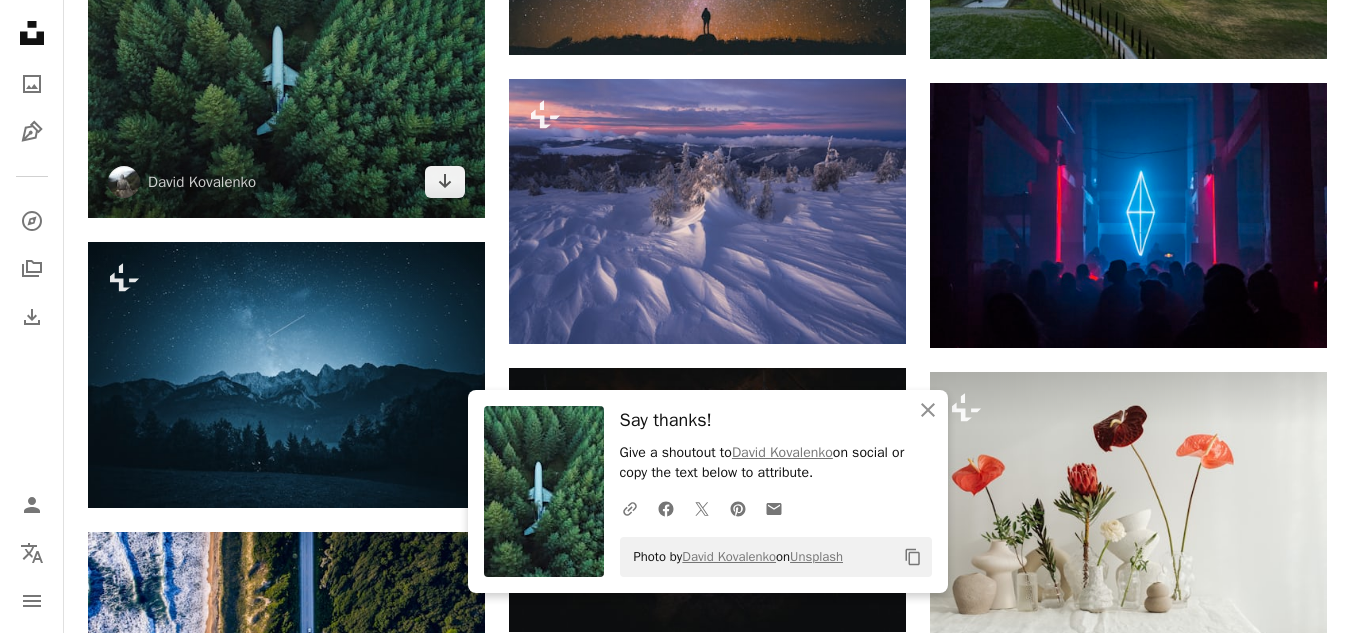 scroll, scrollTop: 13000, scrollLeft: 0, axis: vertical 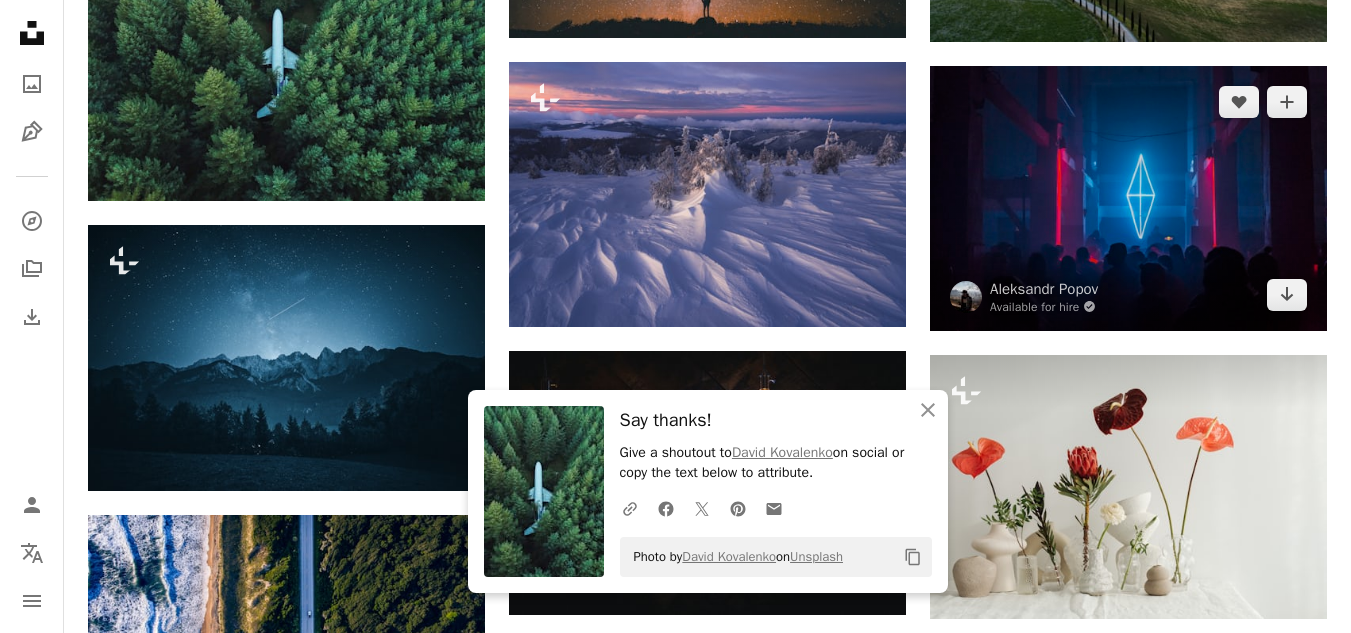 click at bounding box center (1128, 198) 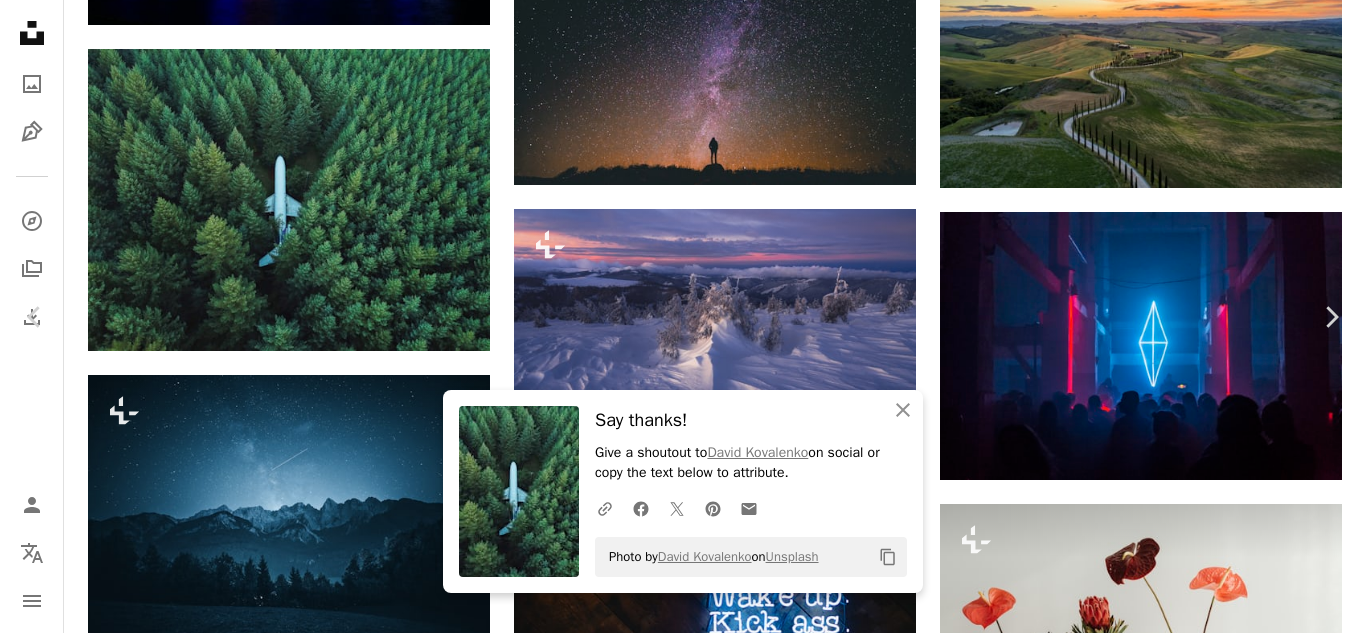 click on "Download free" at bounding box center [1167, 3217] 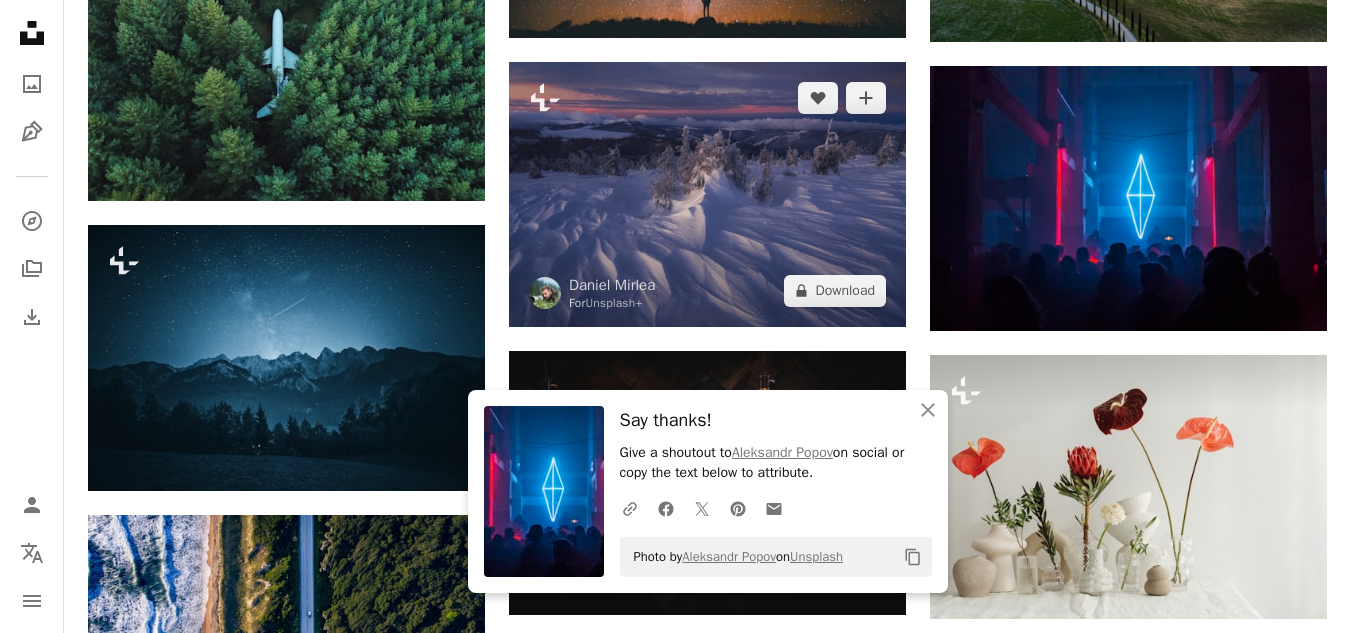 click at bounding box center (707, 194) 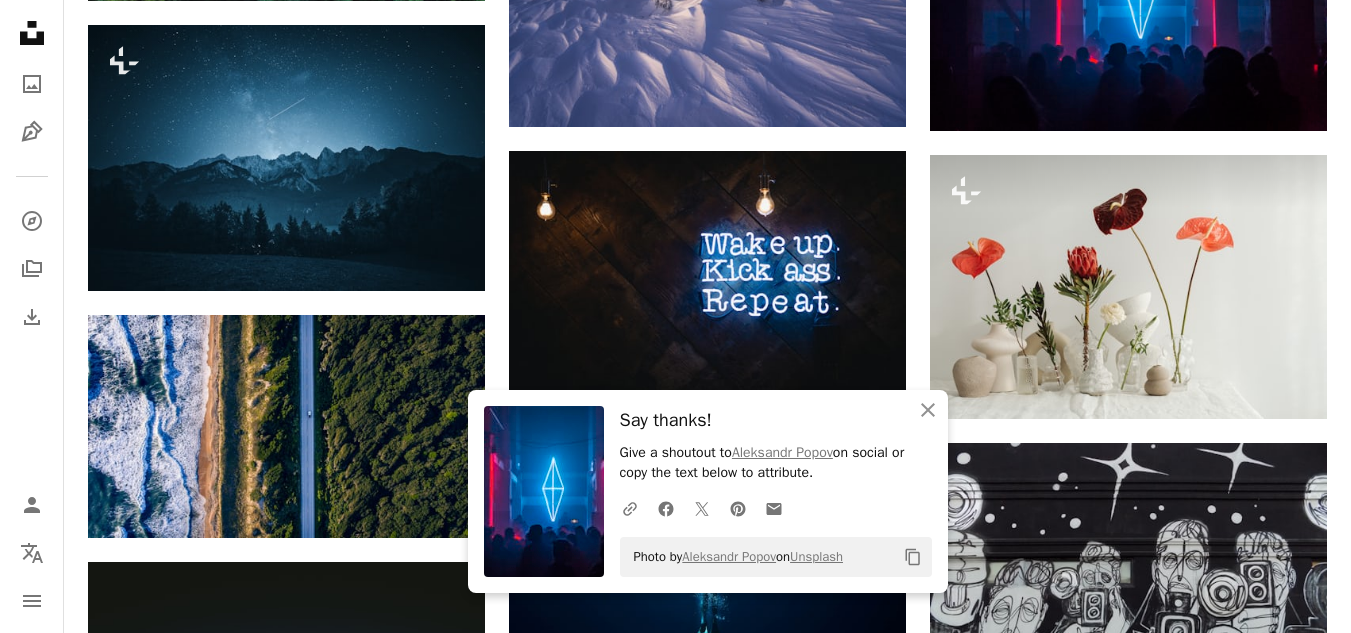 scroll, scrollTop: 13300, scrollLeft: 0, axis: vertical 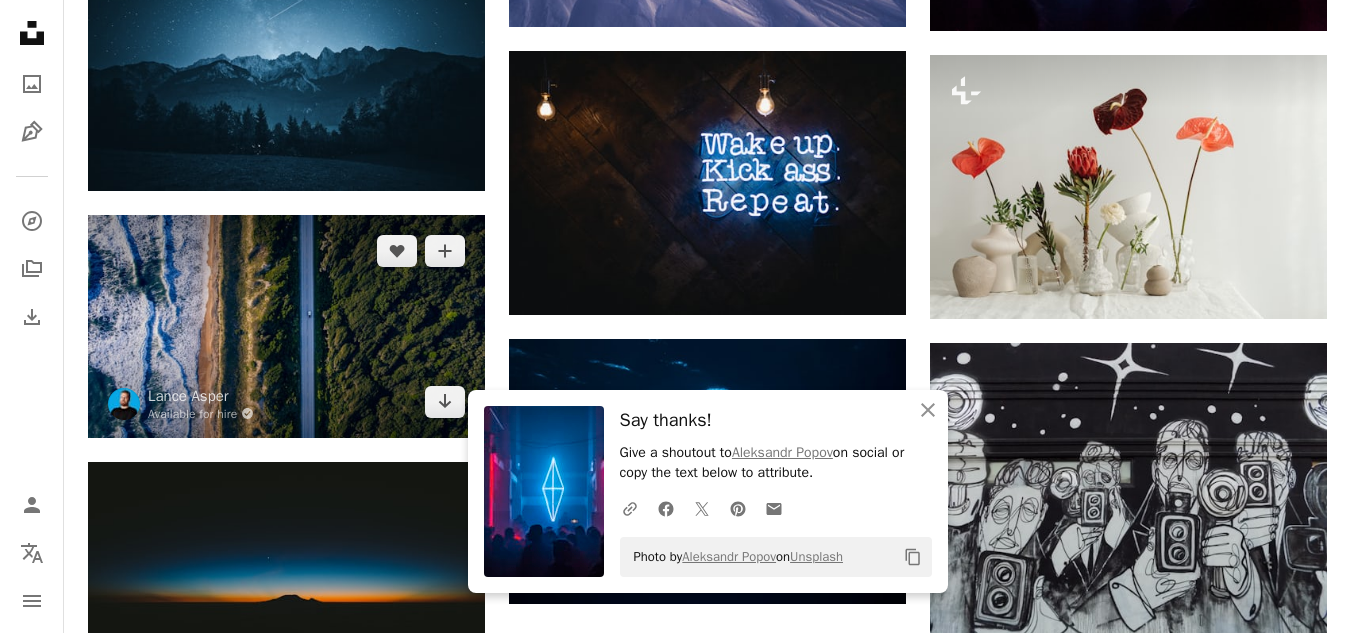 click at bounding box center [286, 326] 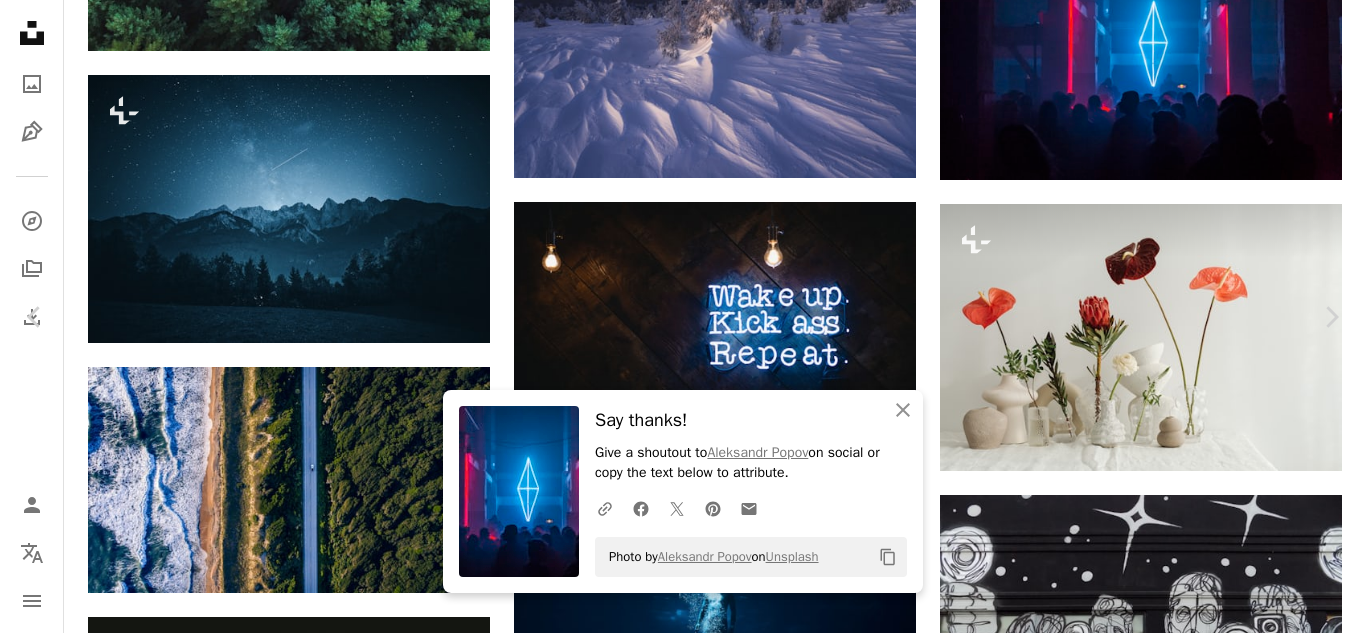 click on "Download free" at bounding box center (1167, 2917) 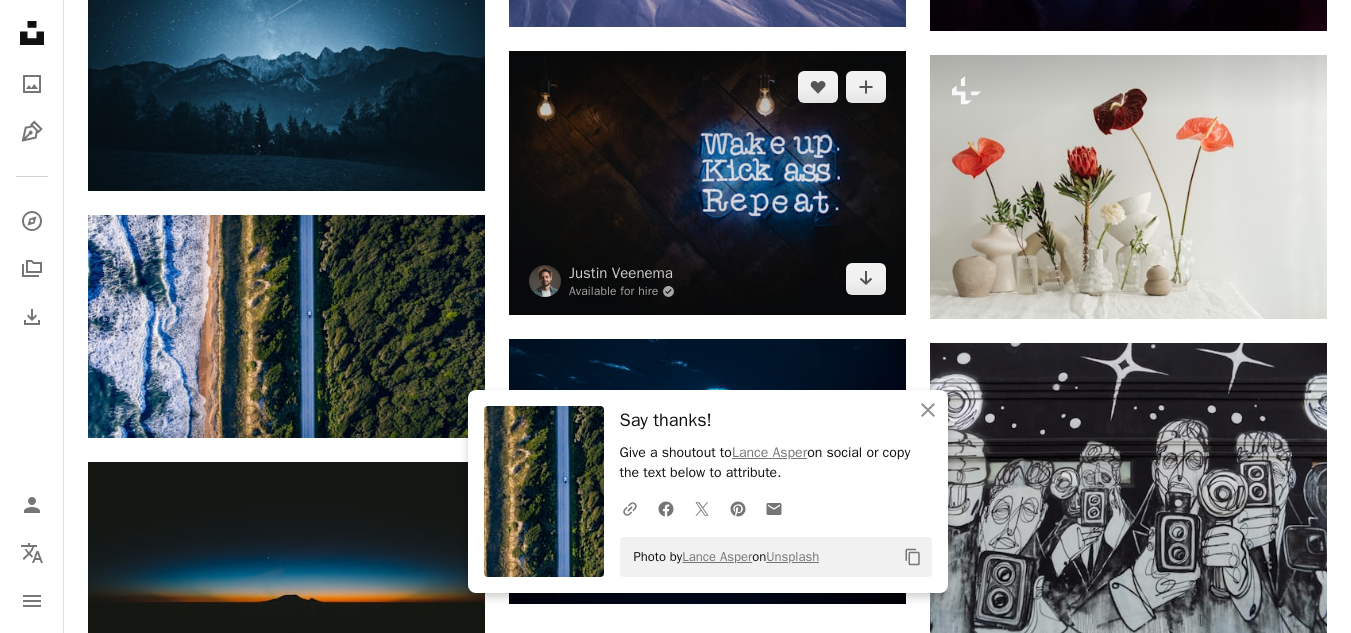 click at bounding box center (707, 183) 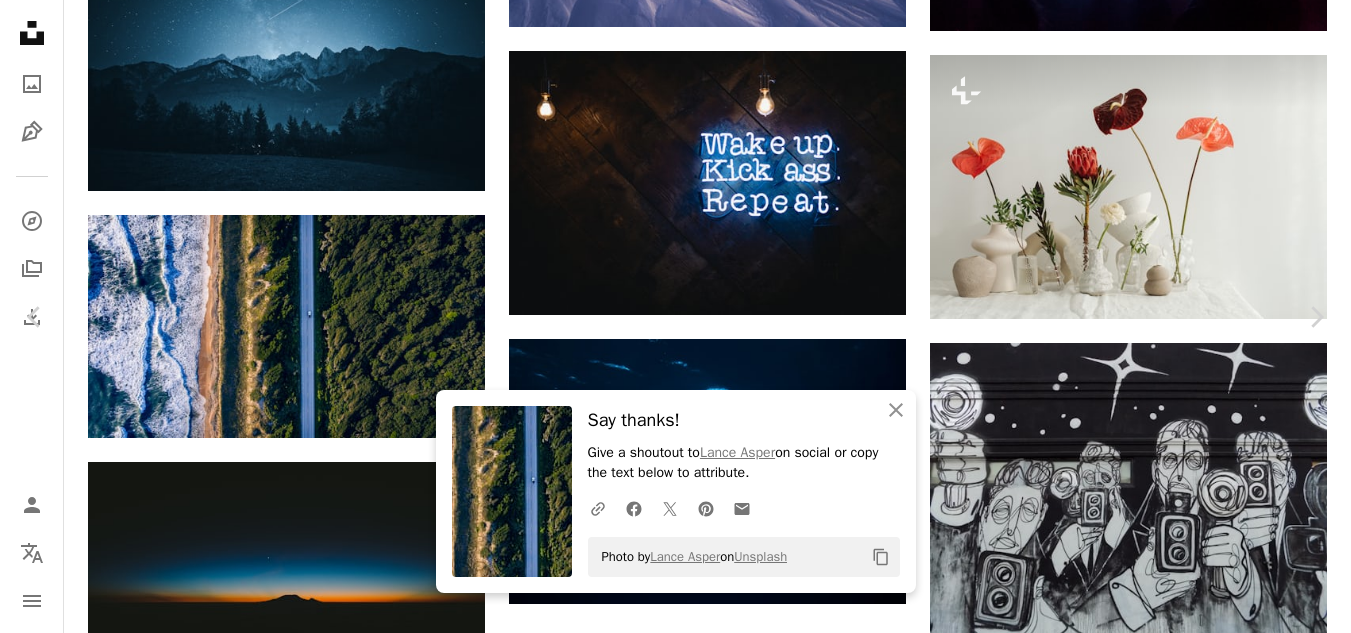 click on "Download free" at bounding box center (1152, 2742) 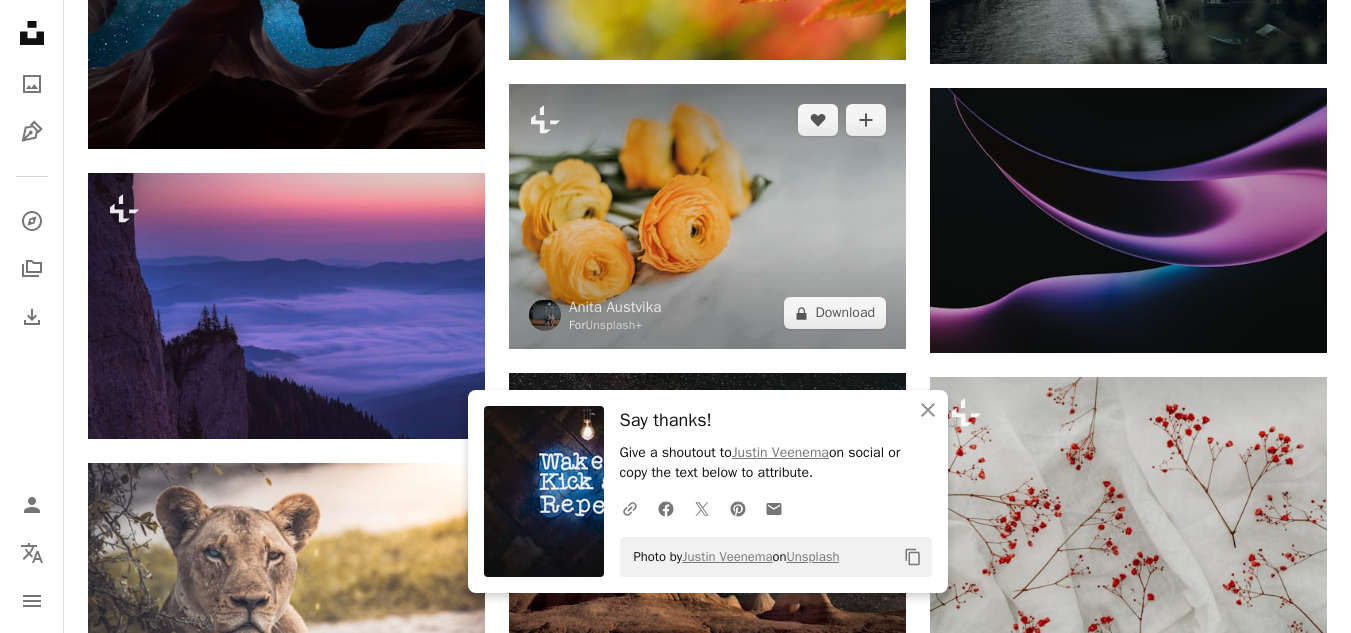 scroll, scrollTop: 14200, scrollLeft: 0, axis: vertical 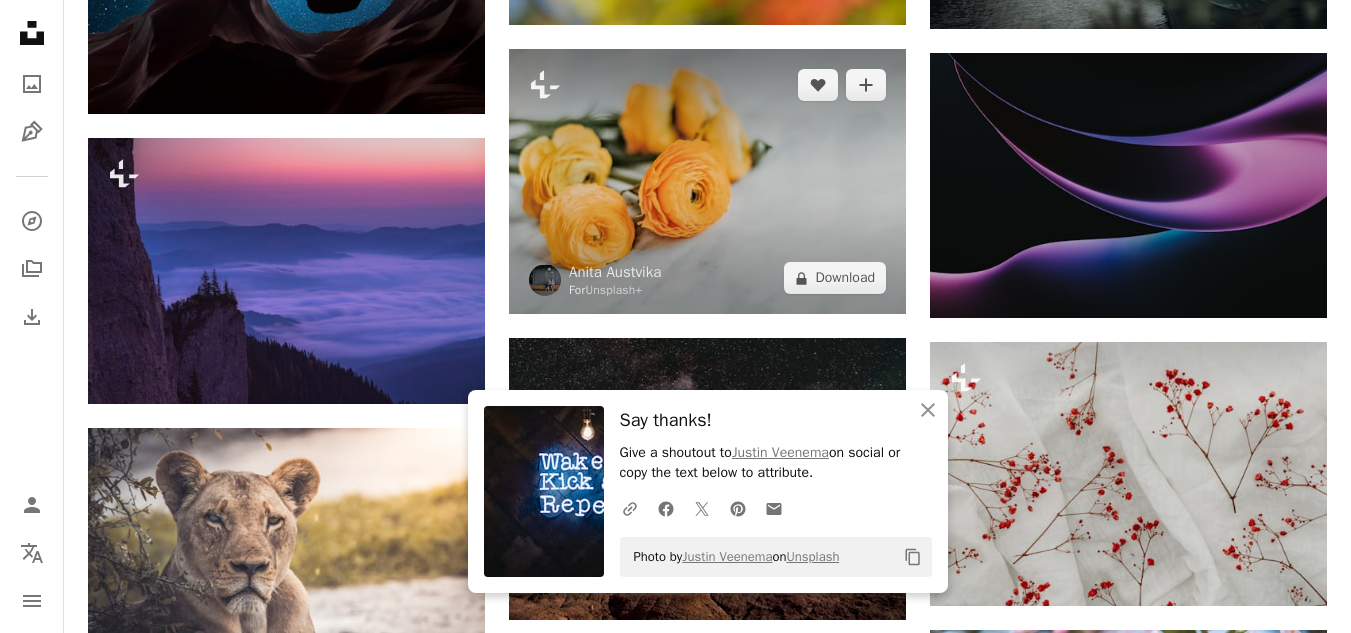 click at bounding box center (707, 181) 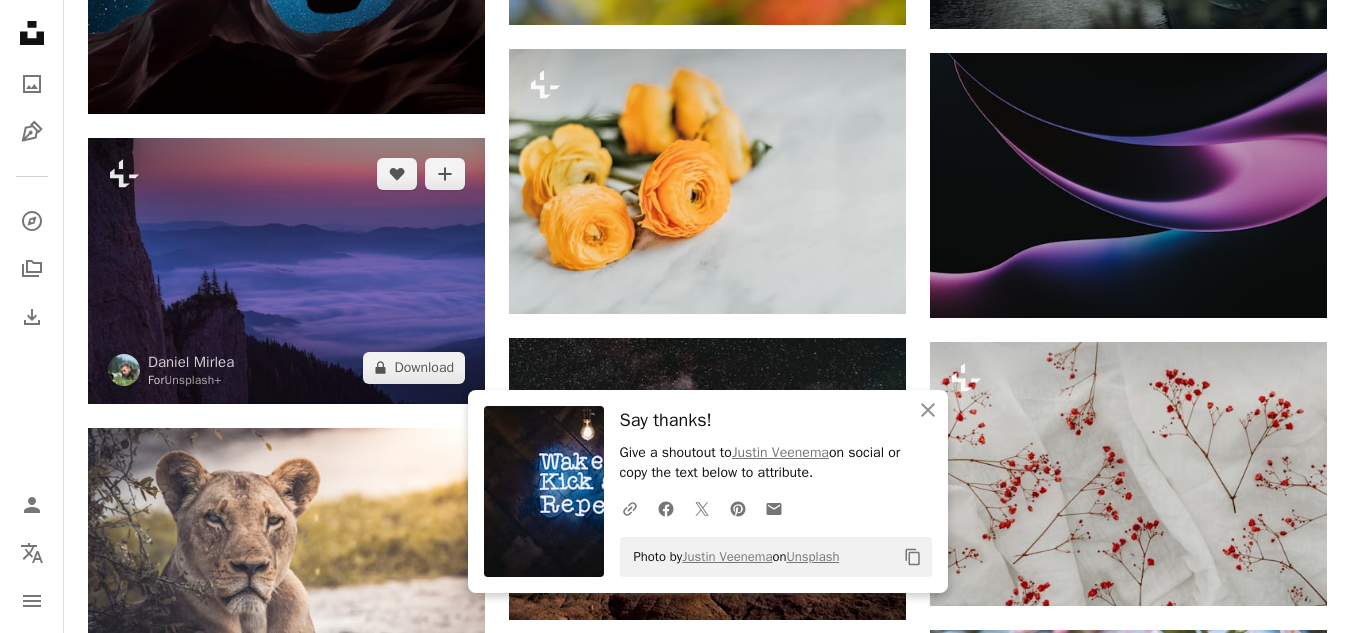 click at bounding box center (286, 270) 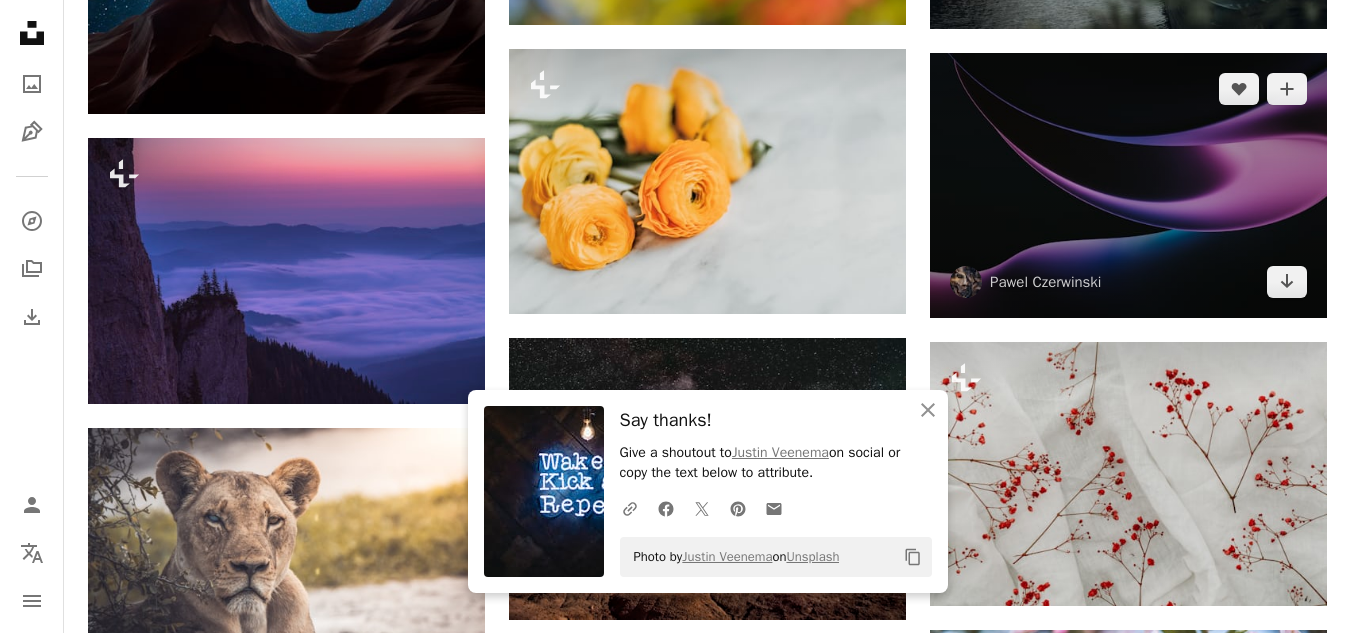 click at bounding box center (1128, 185) 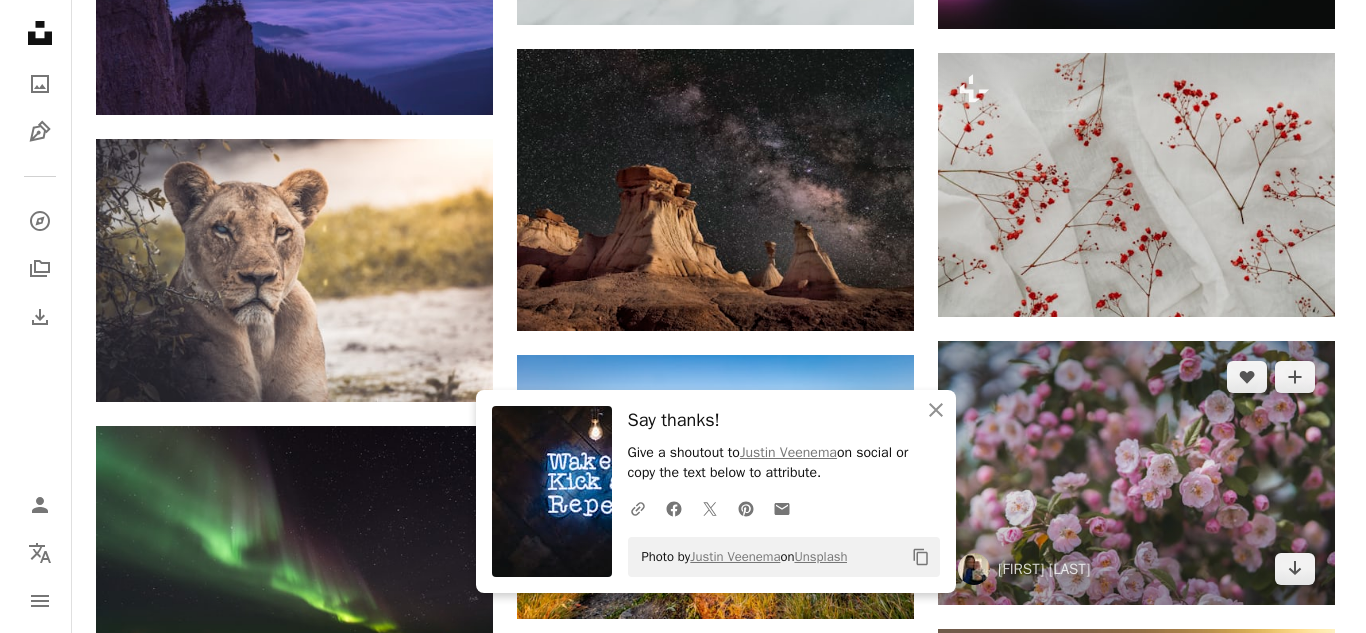 scroll, scrollTop: 14500, scrollLeft: 0, axis: vertical 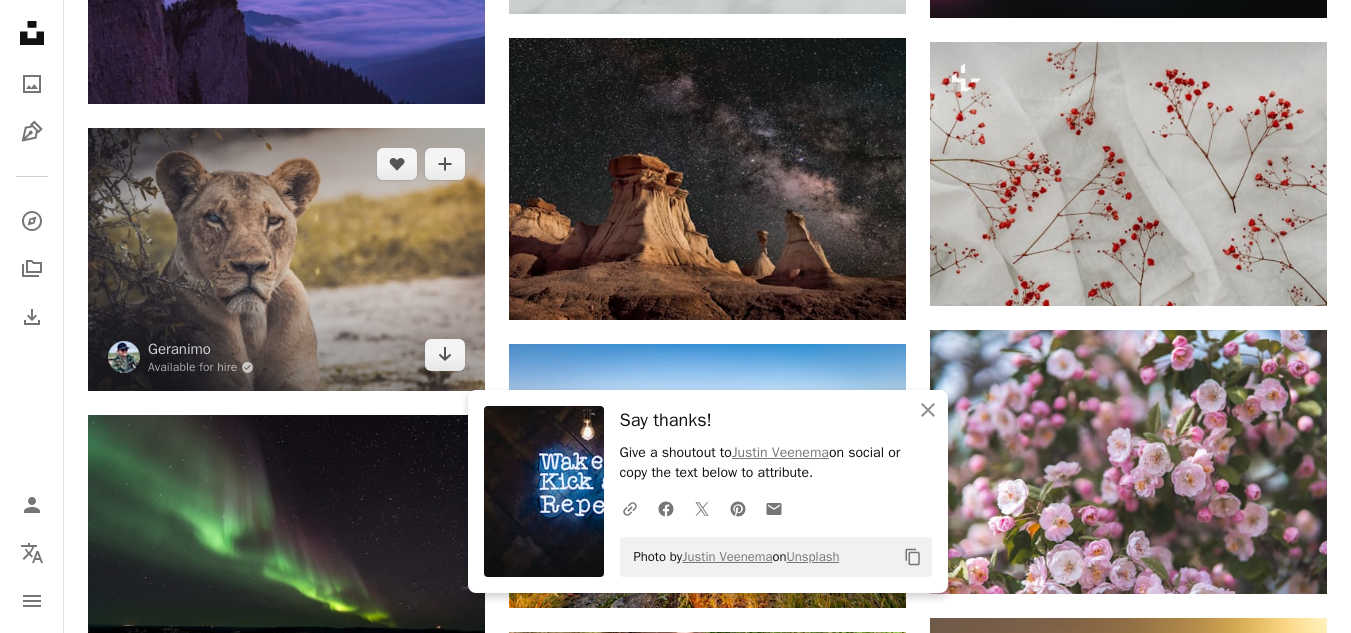 click at bounding box center (286, 260) 